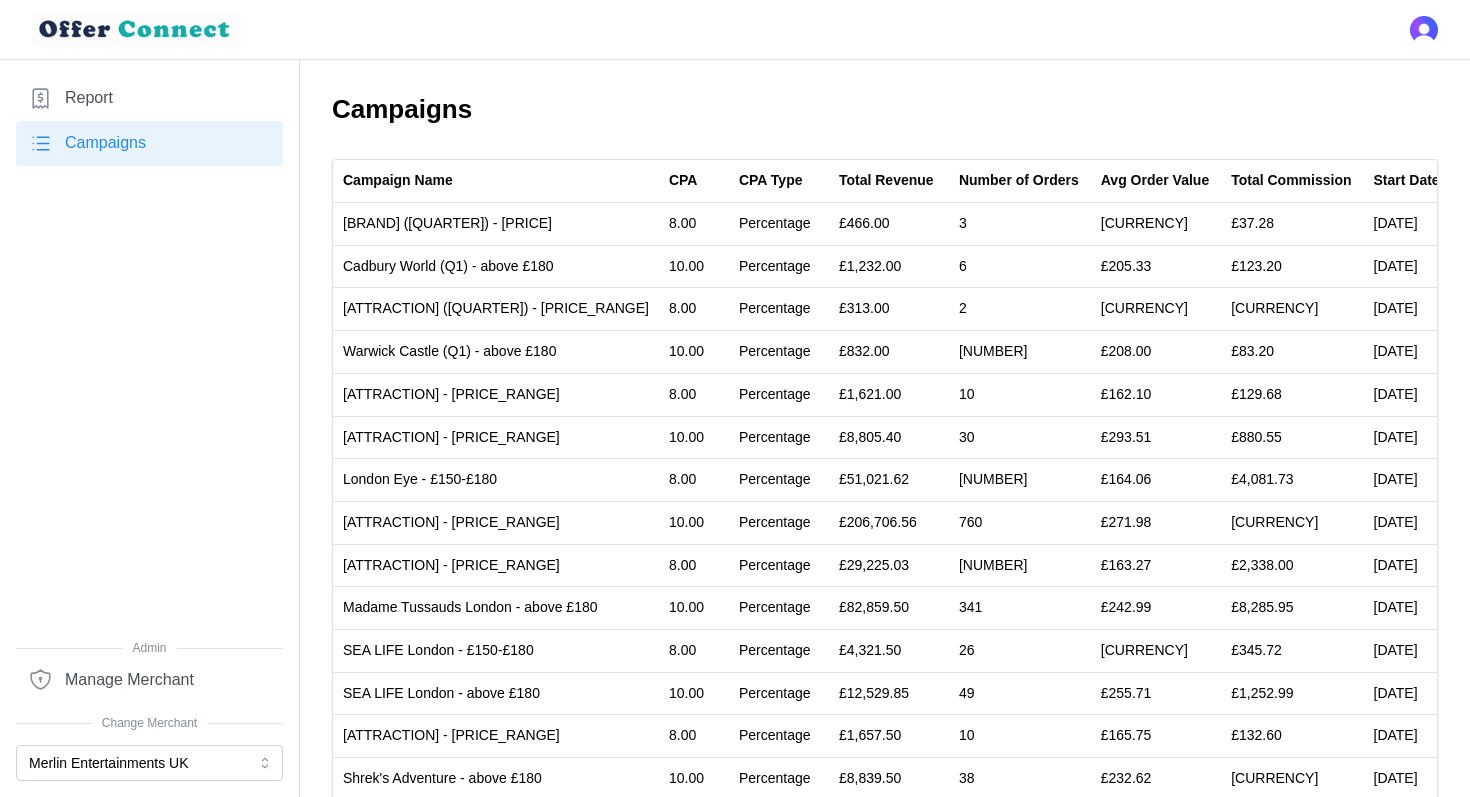 scroll, scrollTop: 0, scrollLeft: 0, axis: both 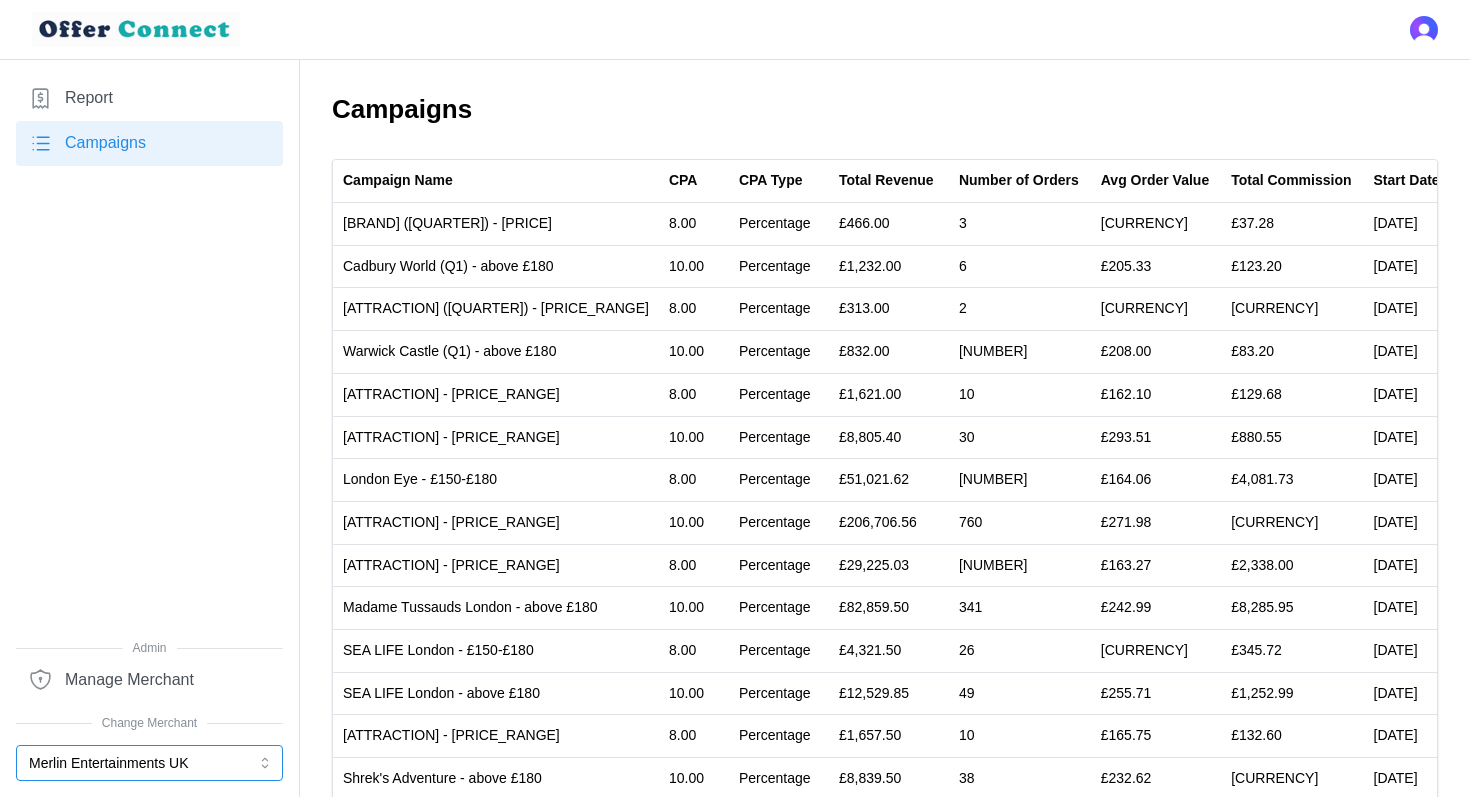 click on "Merlin Entertainments UK" at bounding box center [149, 763] 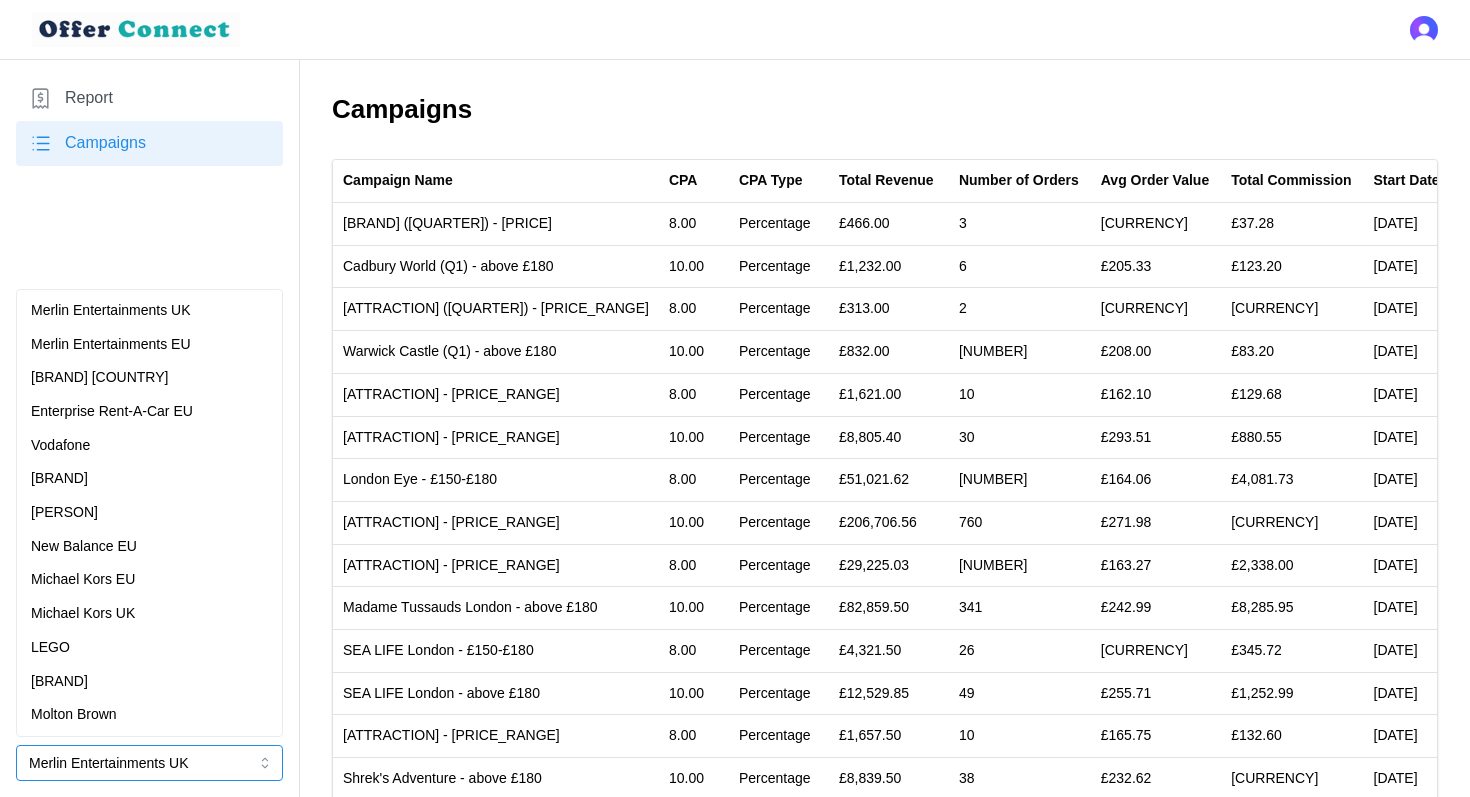 click on "Vodafone" at bounding box center [149, 446] 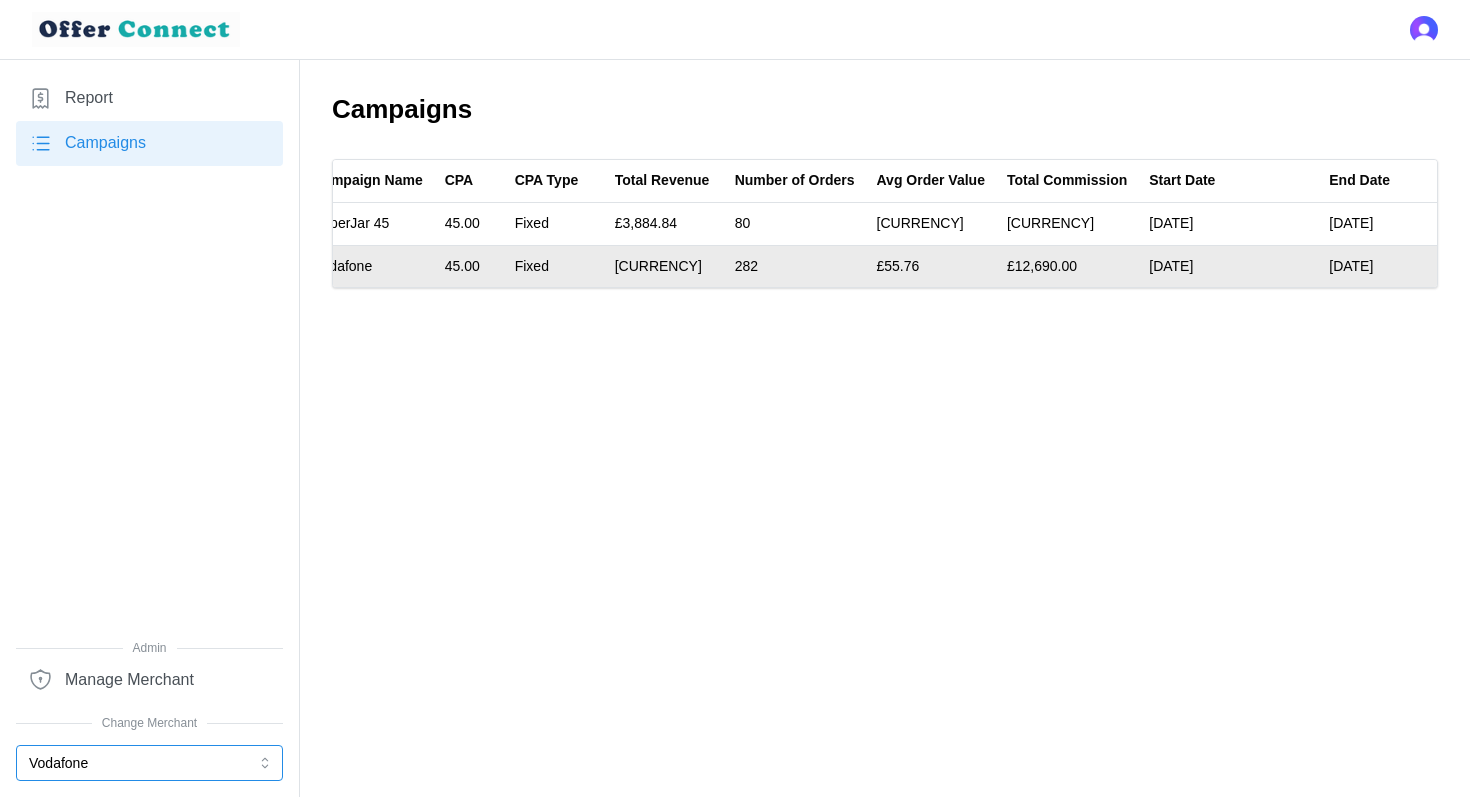 scroll, scrollTop: 0, scrollLeft: 0, axis: both 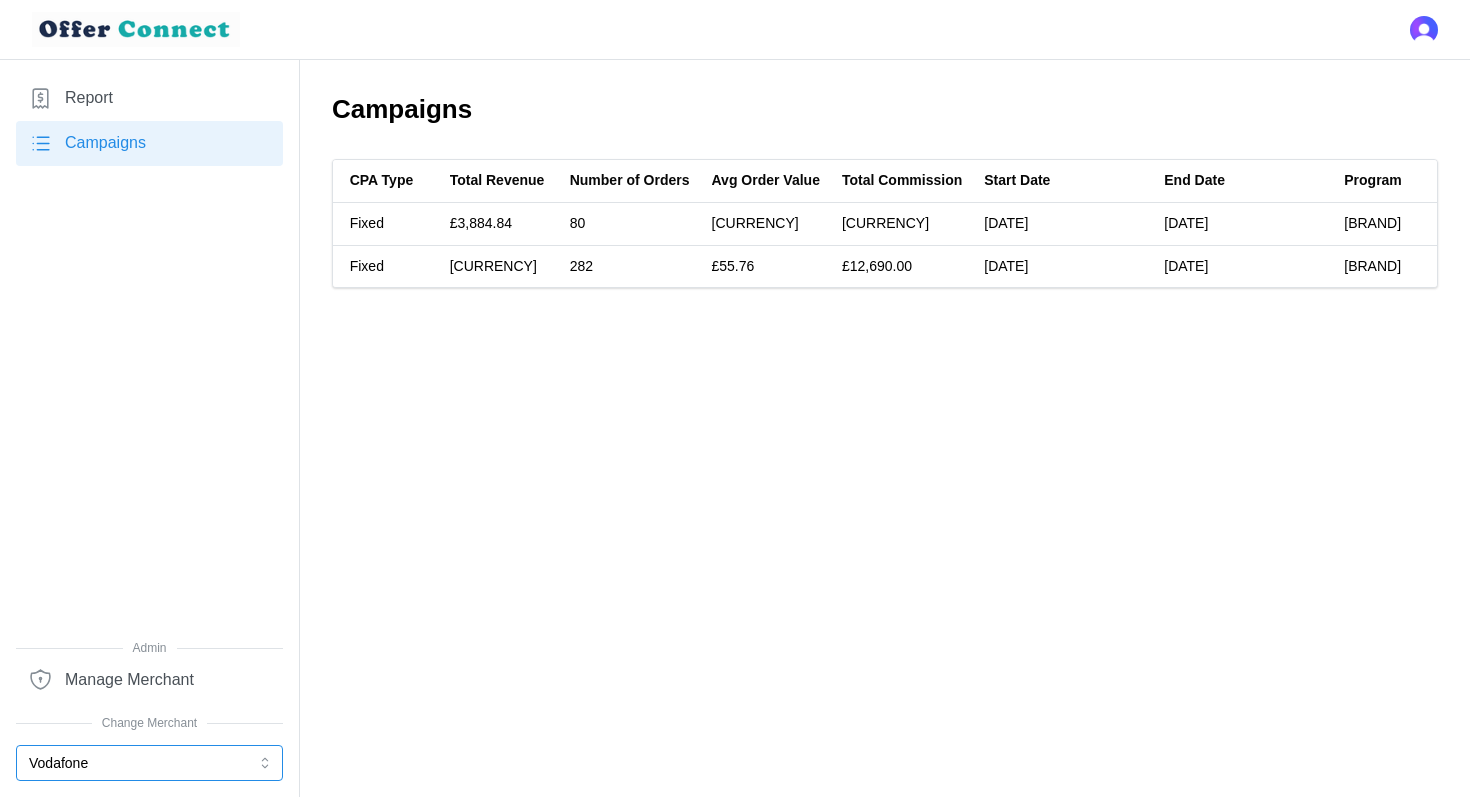 click on "Vodafone" at bounding box center (149, 763) 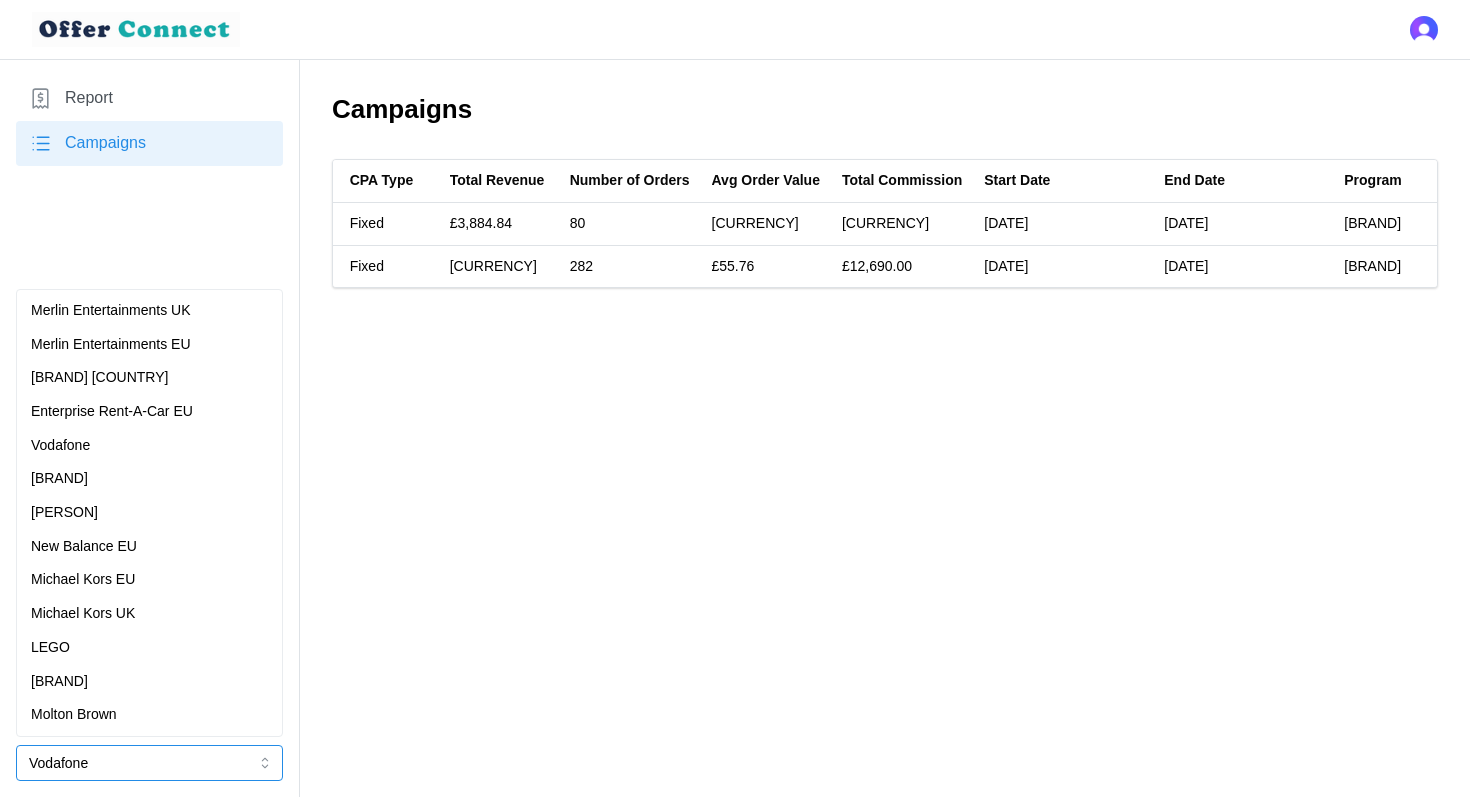 click on "Merlin Entertainments UK" at bounding box center (149, 311) 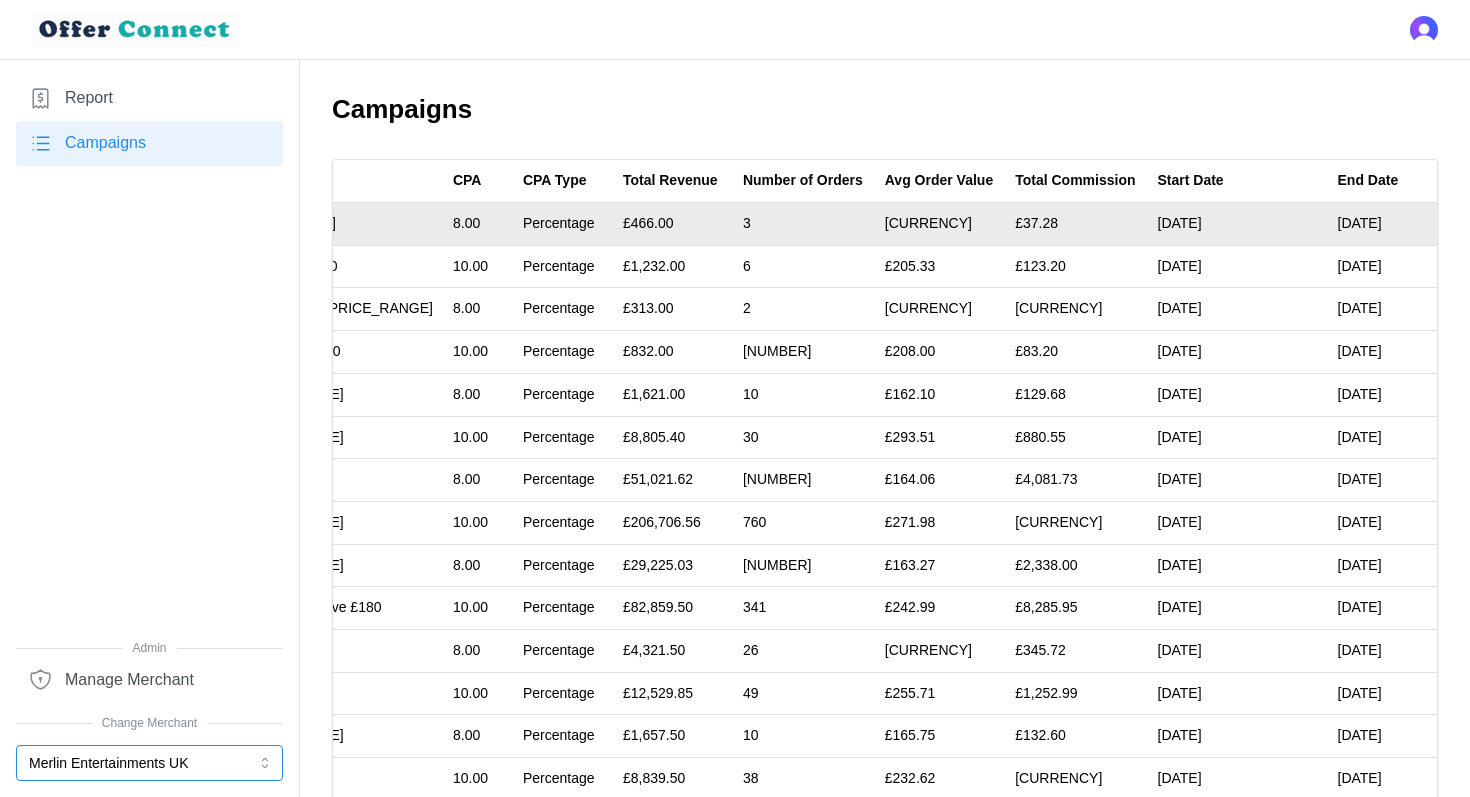 scroll, scrollTop: 0, scrollLeft: 445, axis: horizontal 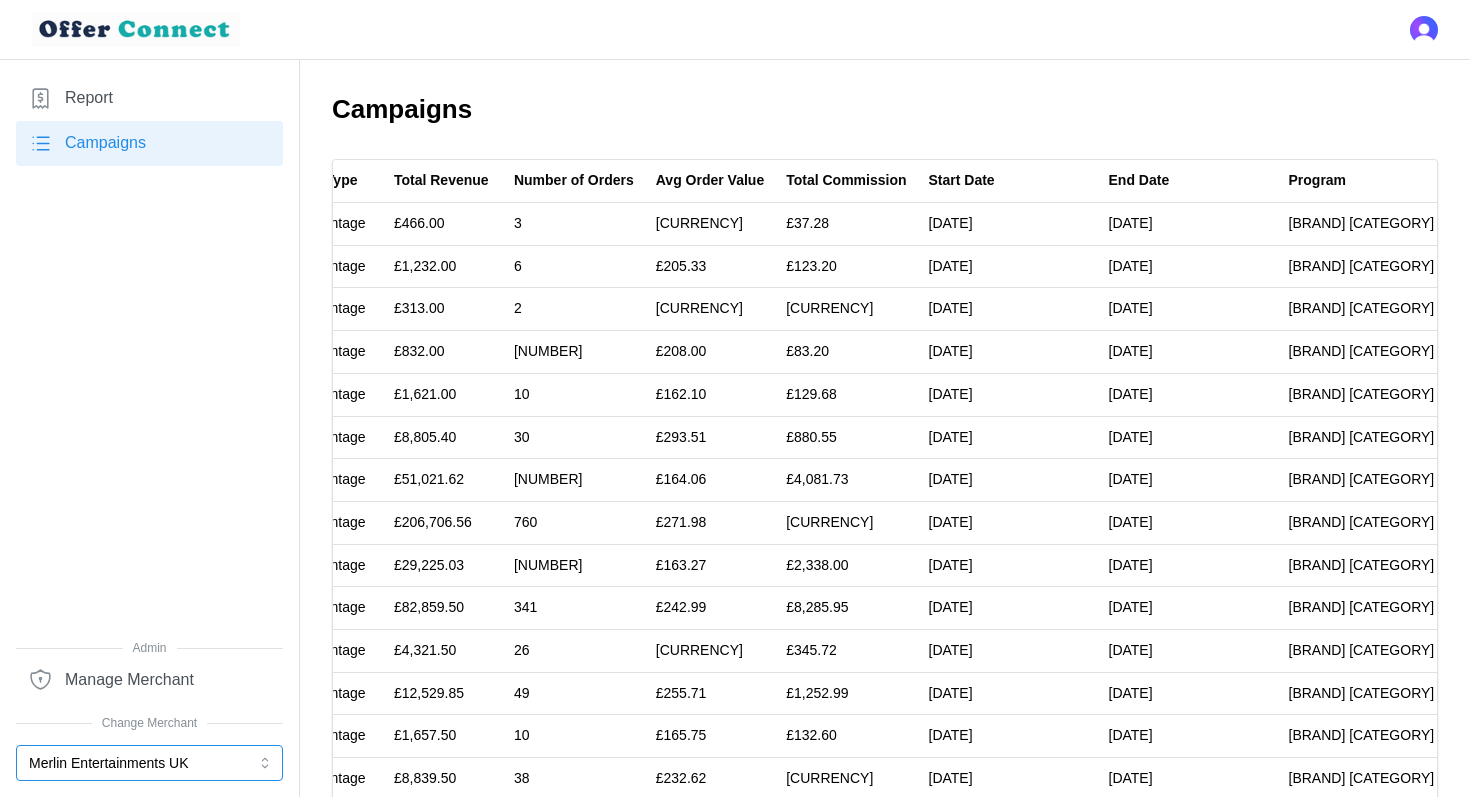 click on "Merlin Entertainments UK" at bounding box center (149, 763) 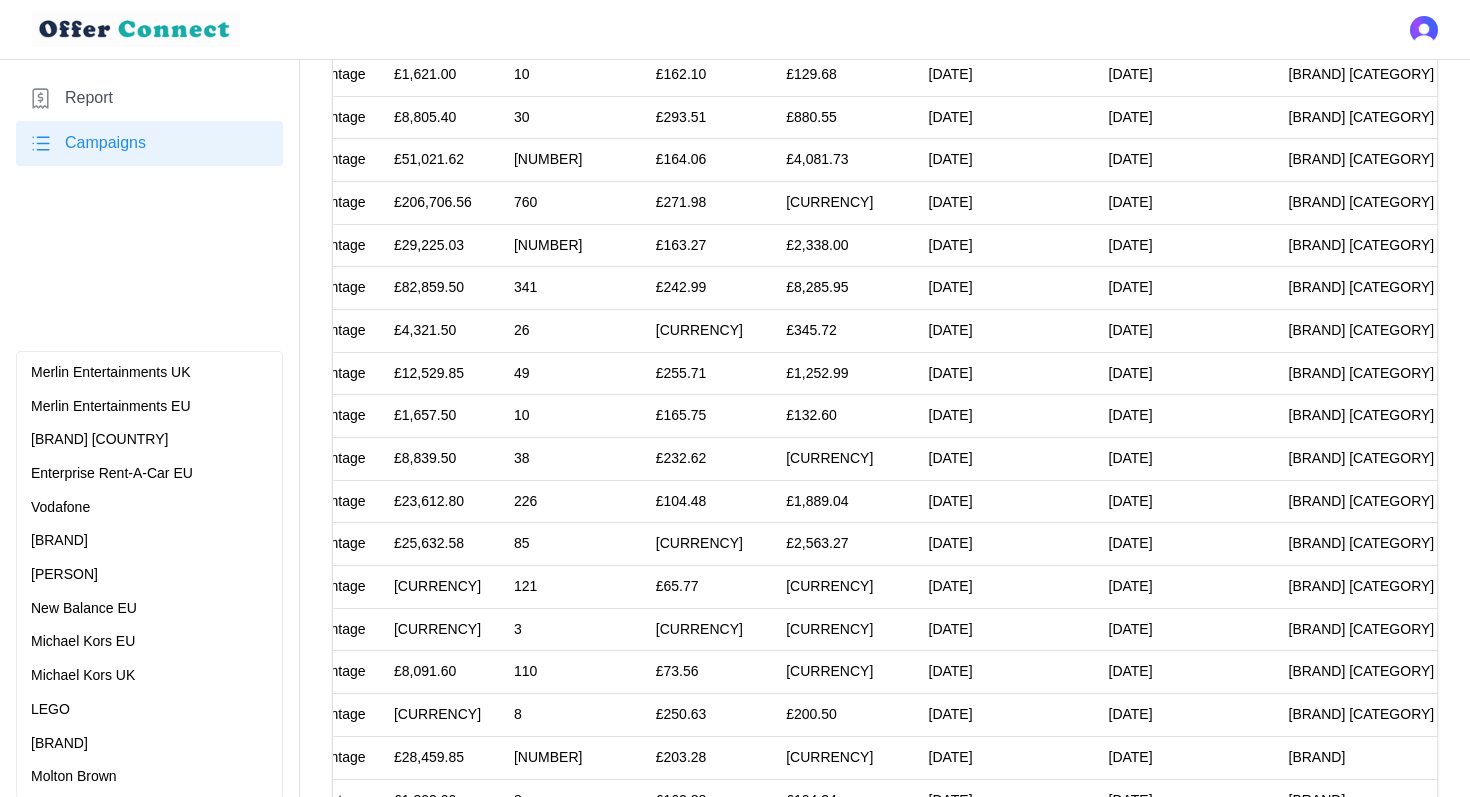 scroll, scrollTop: 382, scrollLeft: 0, axis: vertical 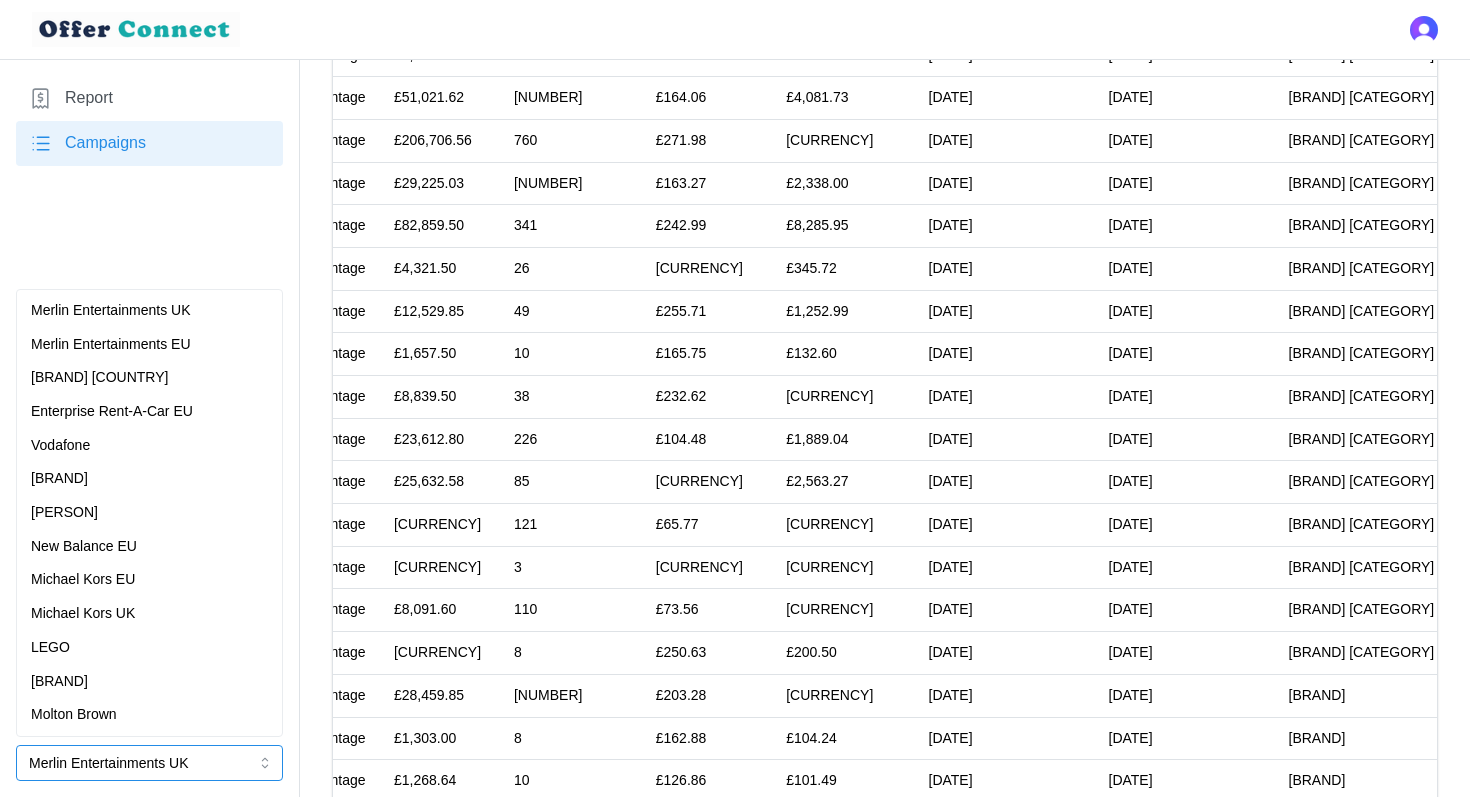 click on "[BRAND]" at bounding box center [149, 682] 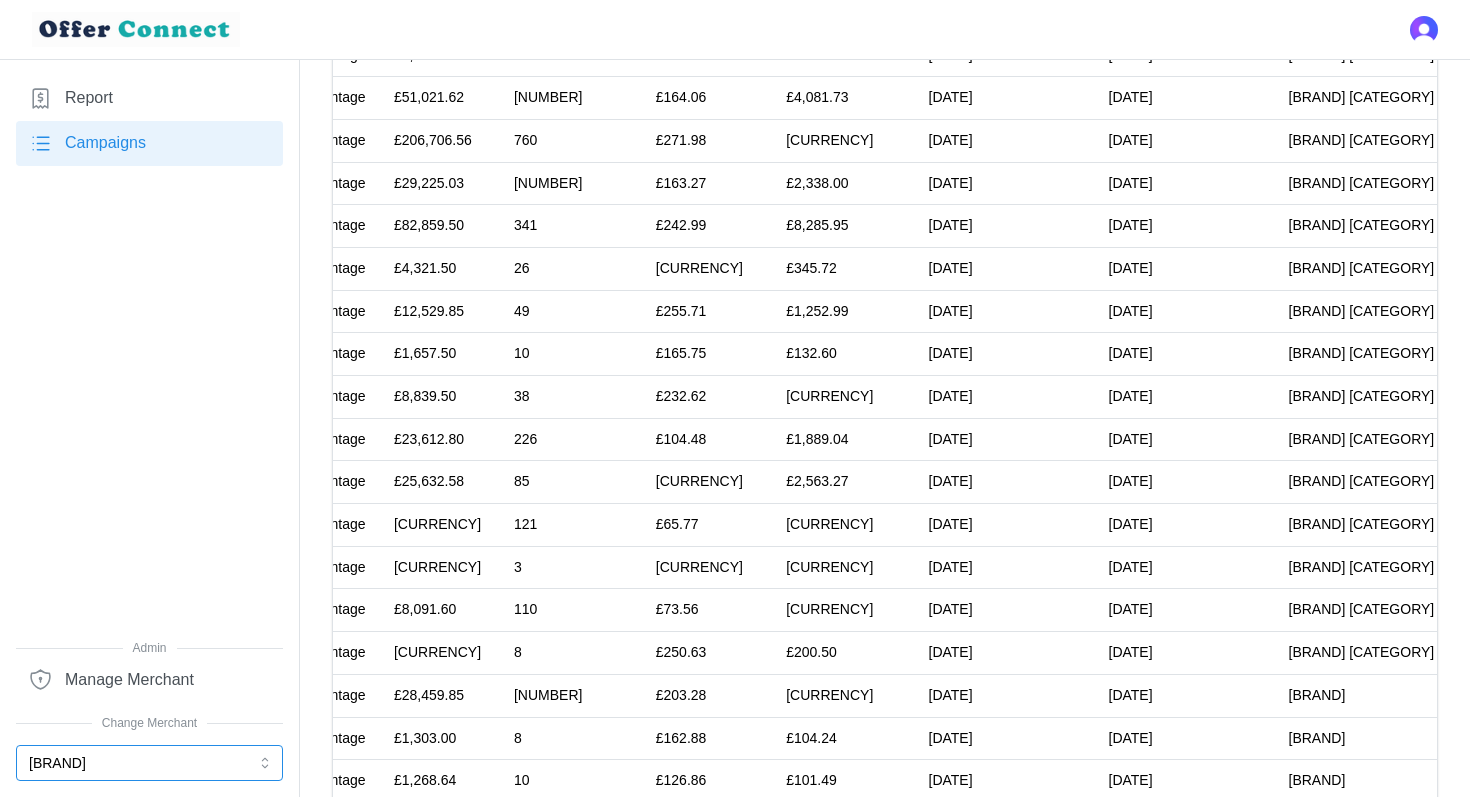 scroll, scrollTop: 0, scrollLeft: 283, axis: horizontal 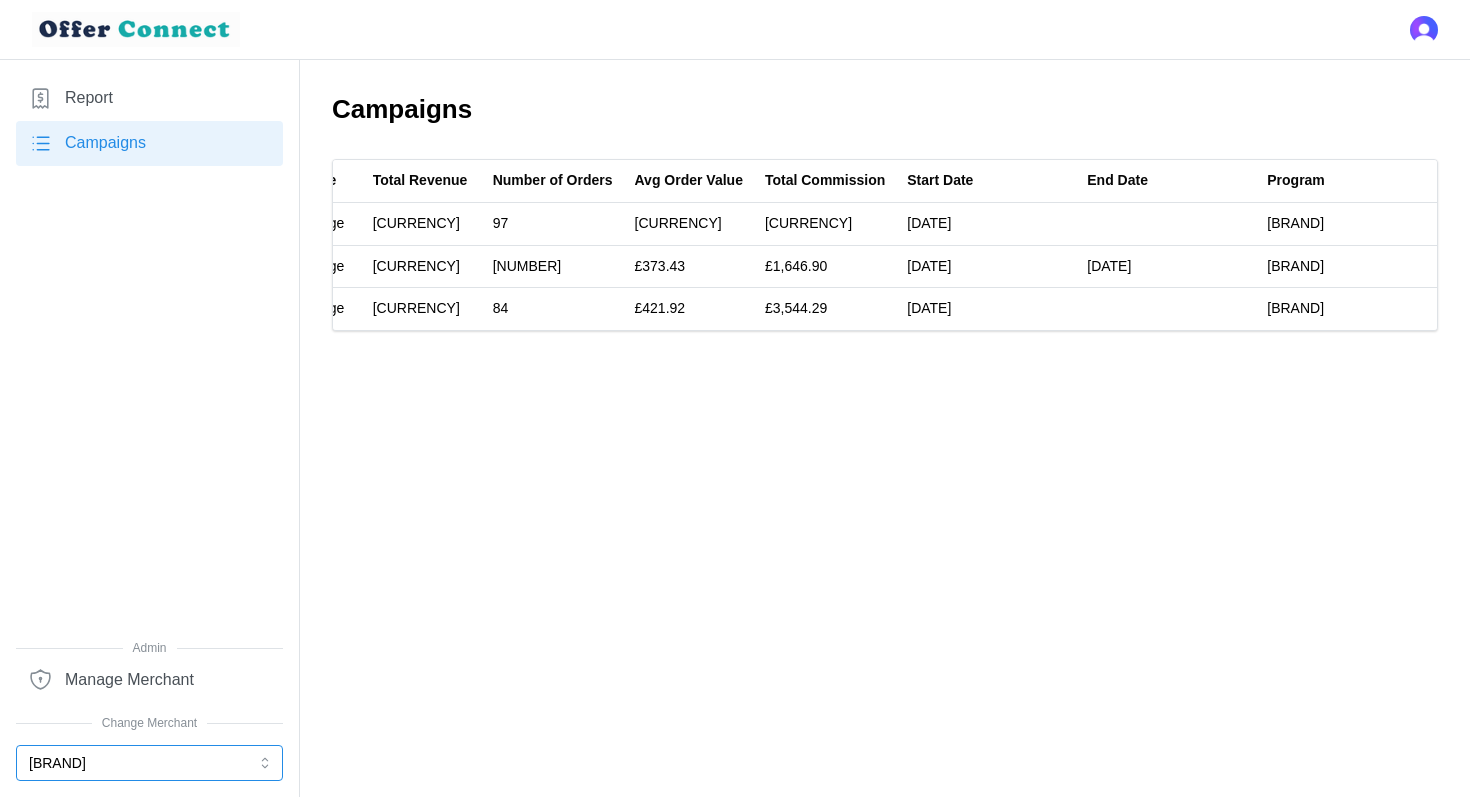 click on "[BRAND]" at bounding box center [149, 763] 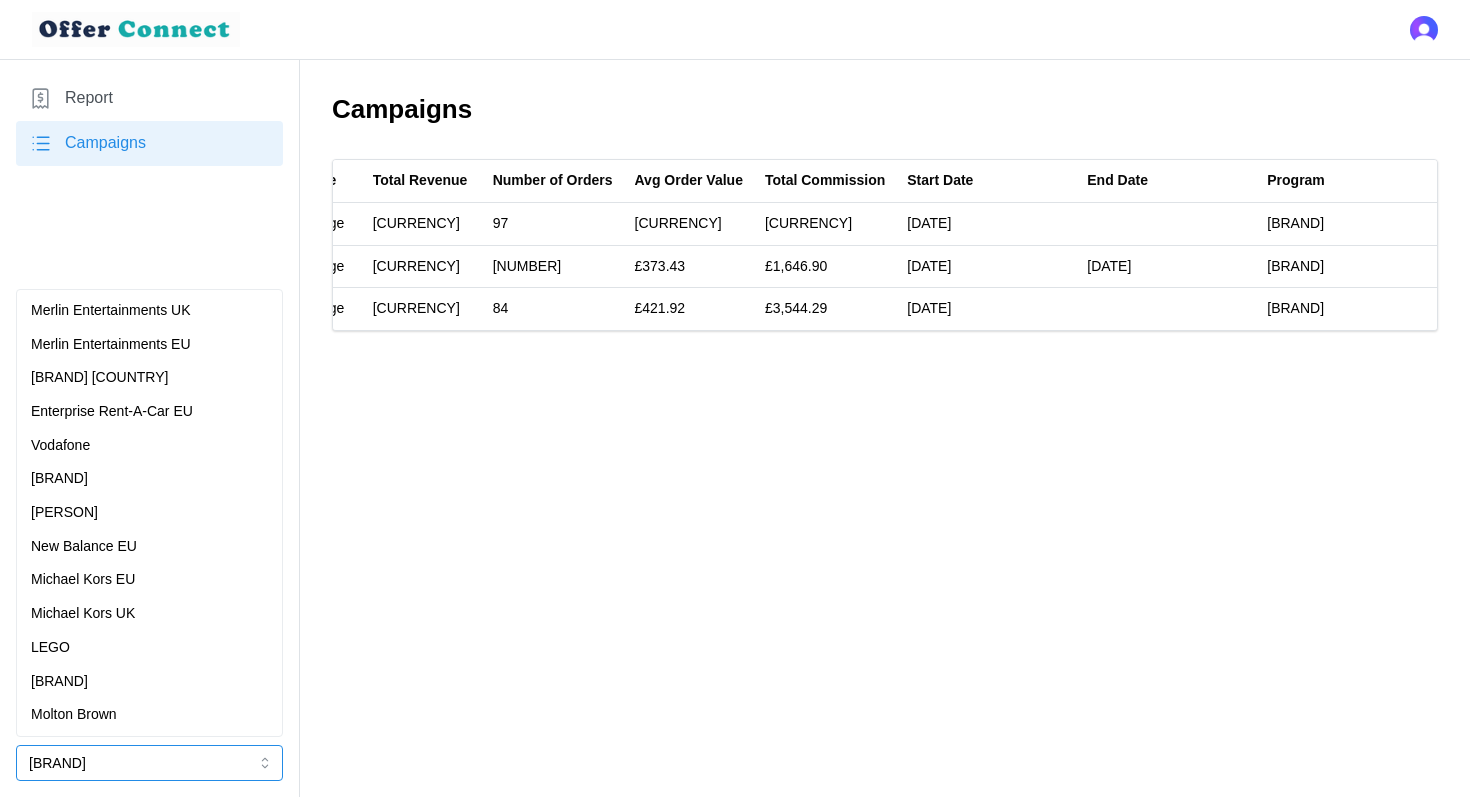 click on "[BRAND]" at bounding box center (149, 479) 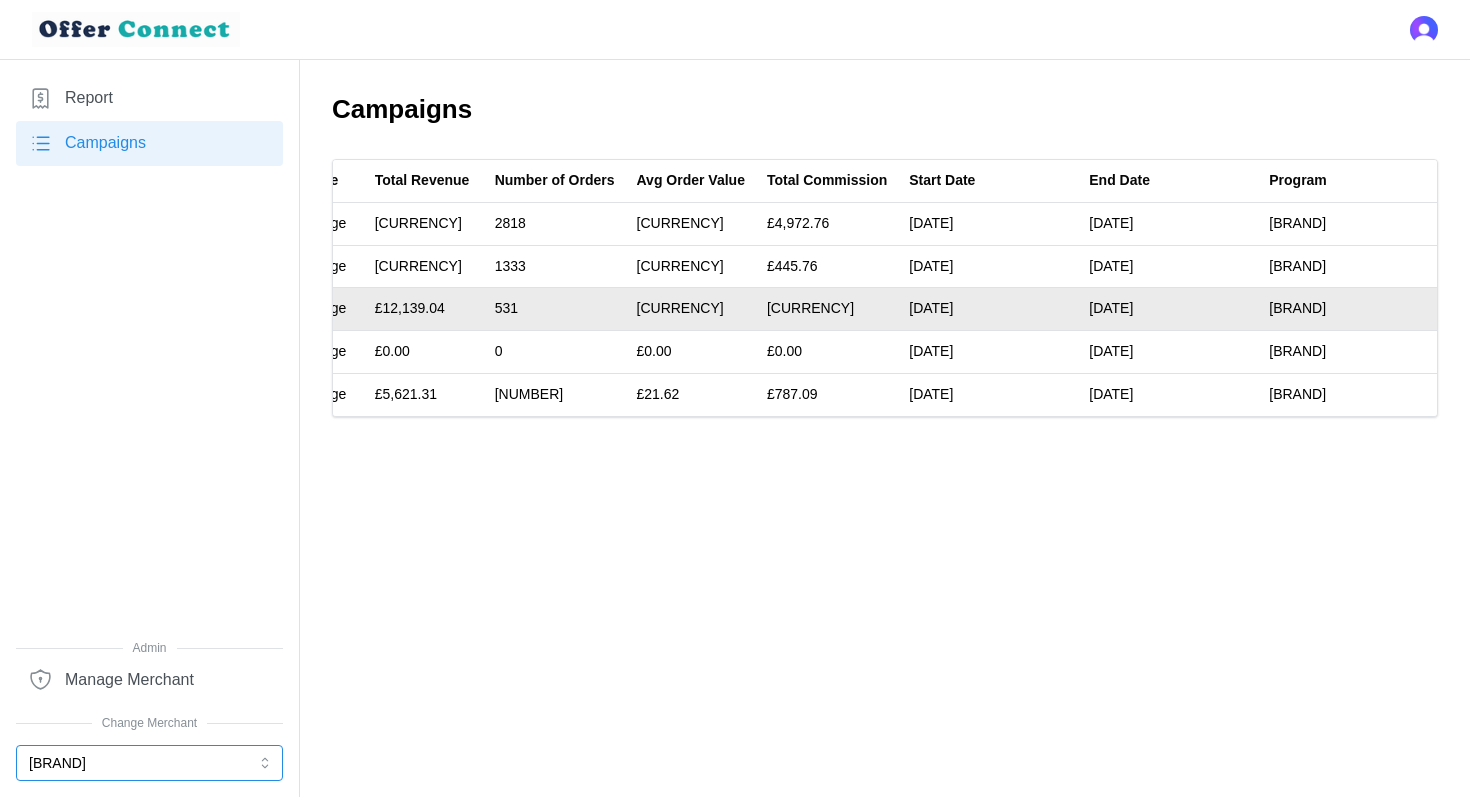 scroll, scrollTop: 0, scrollLeft: 439, axis: horizontal 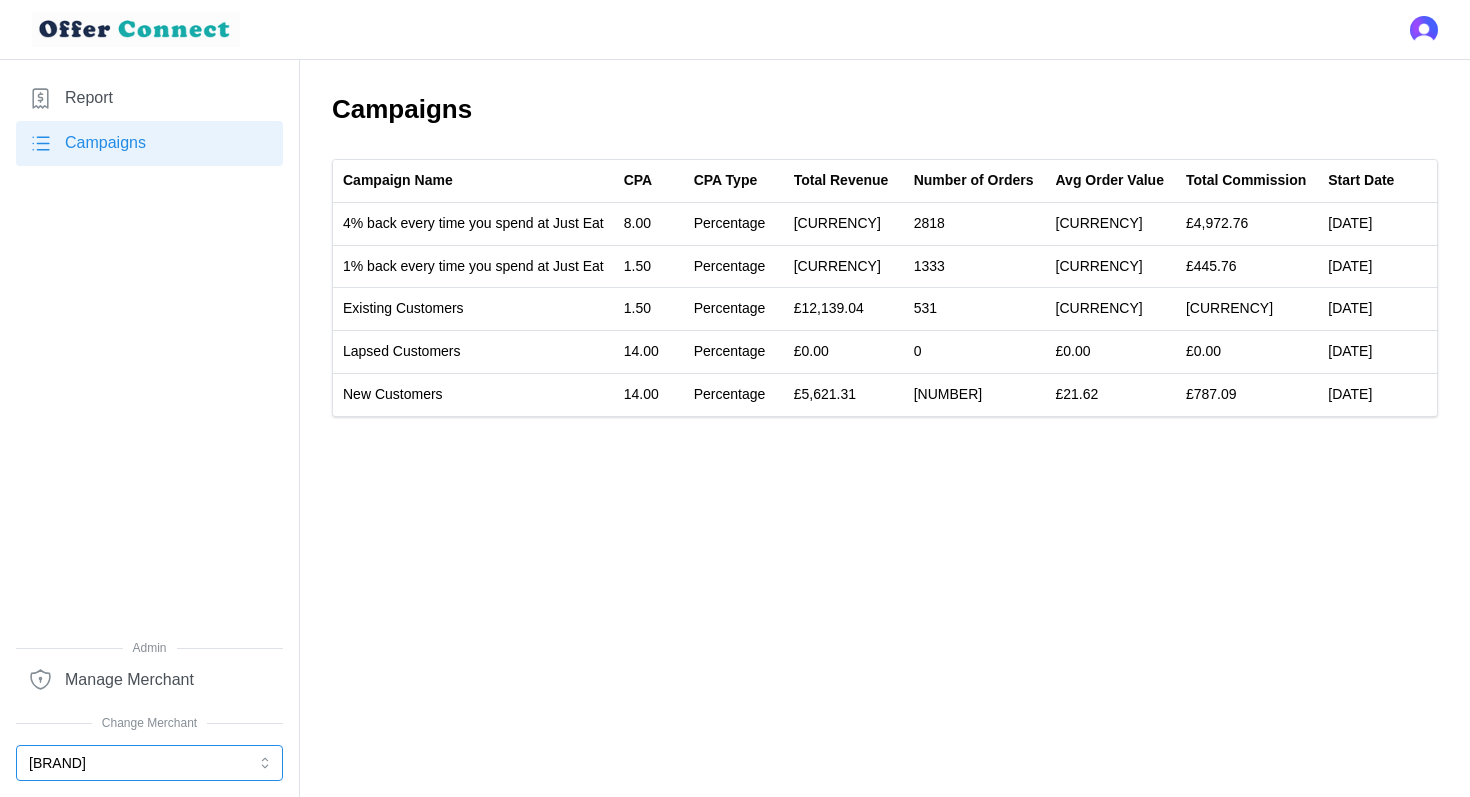 click on "[BRAND]" at bounding box center [149, 763] 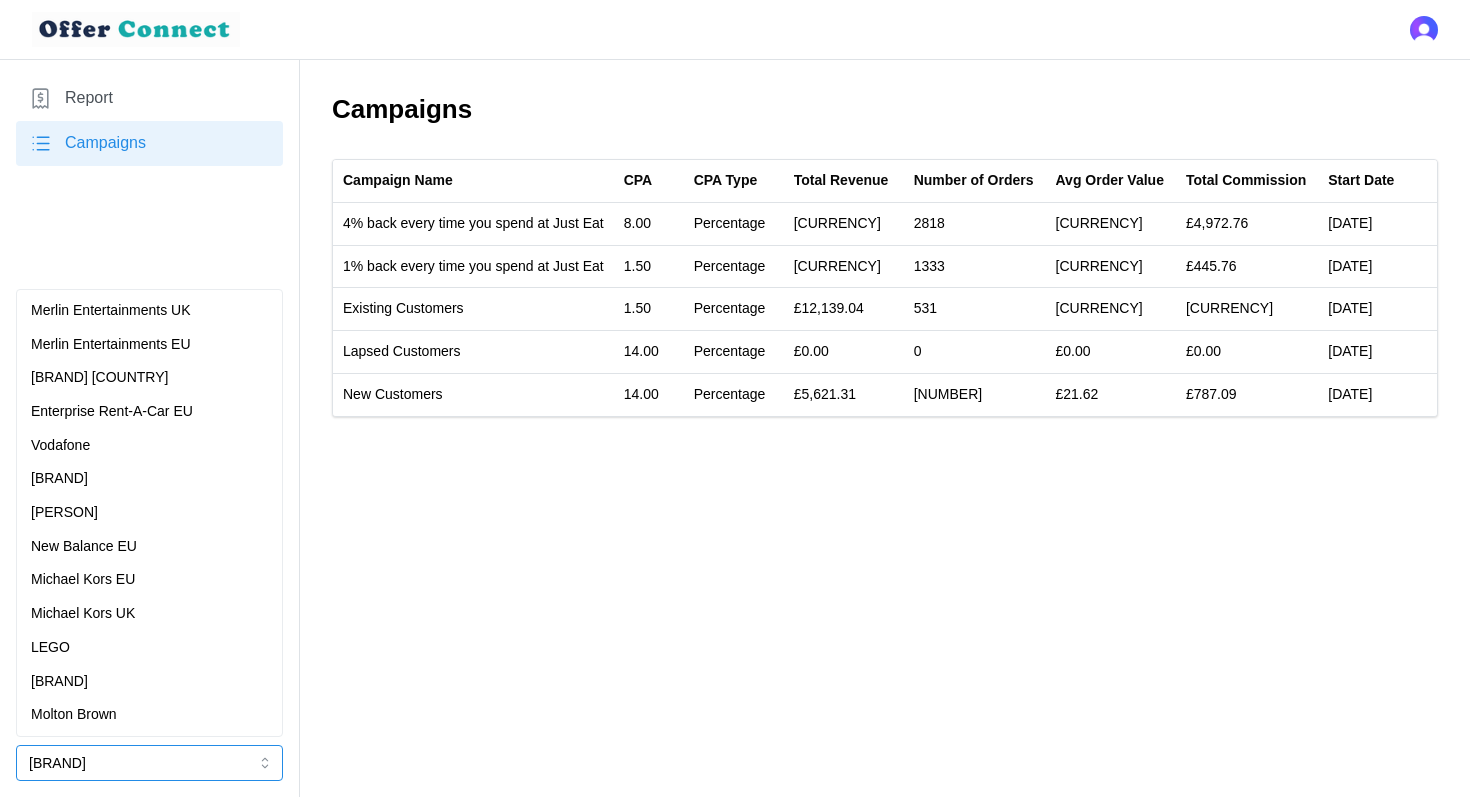 click on "[BRAND]" at bounding box center [149, 682] 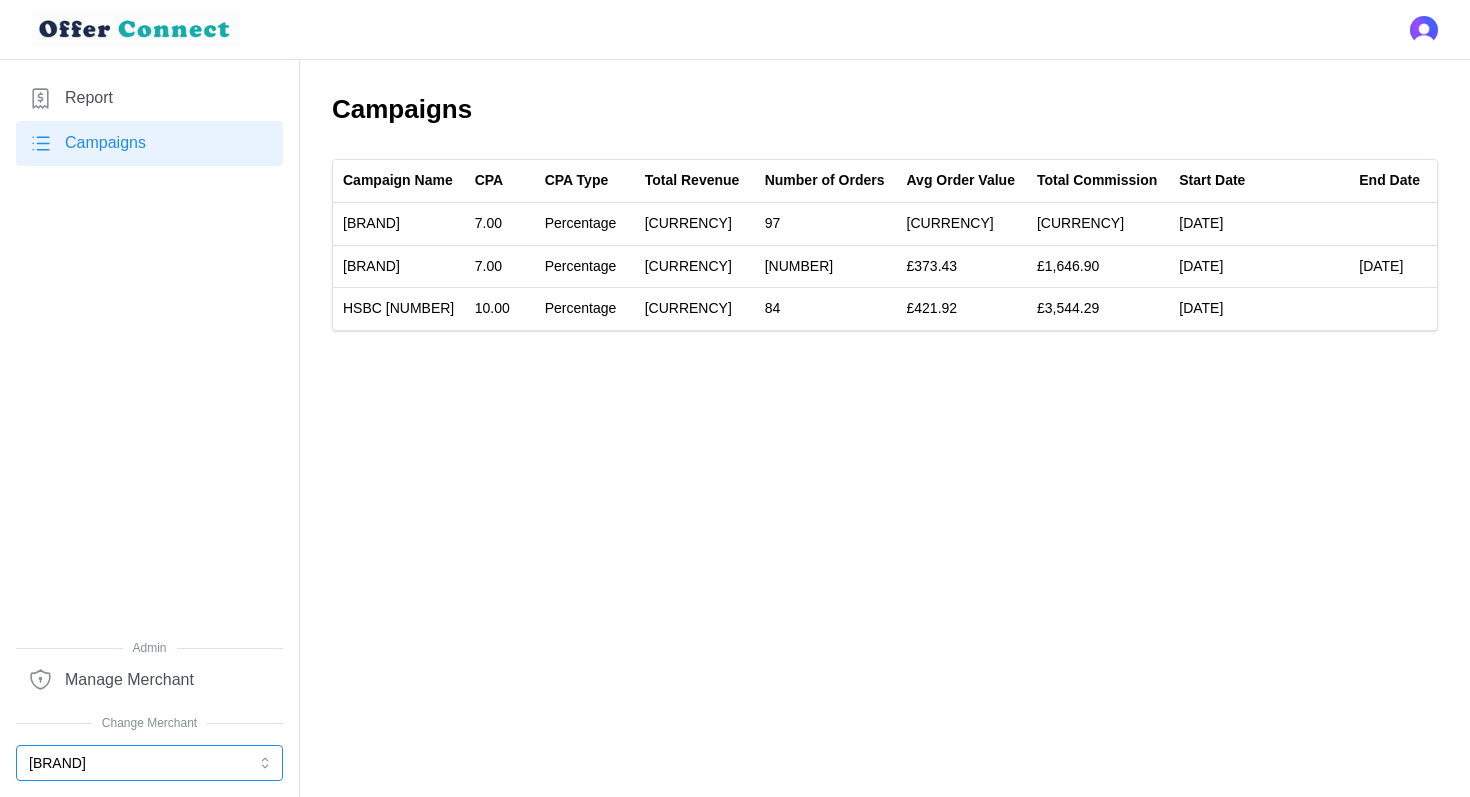 click on "[BRAND]" at bounding box center (149, 763) 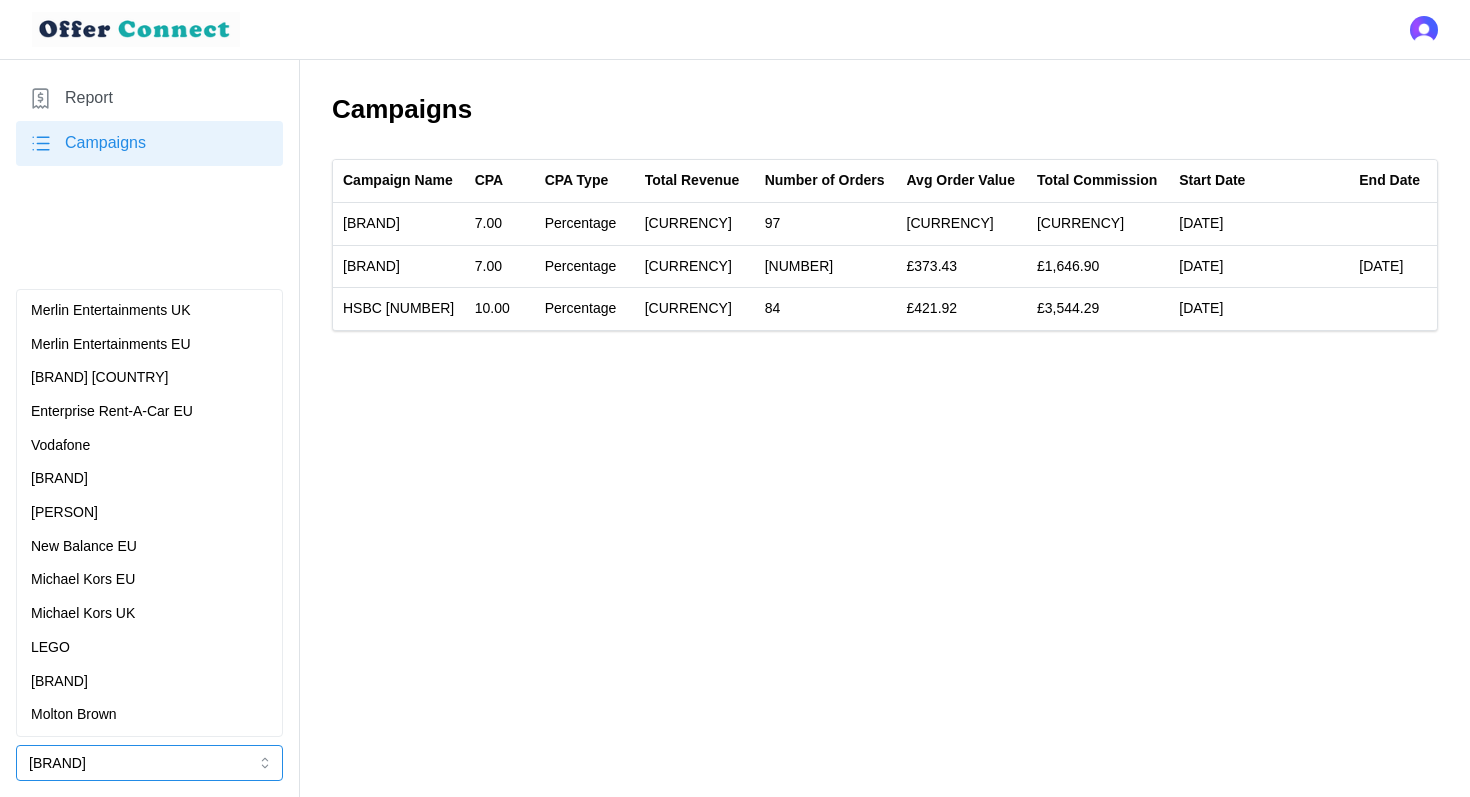 click on "Vodafone" at bounding box center [149, 446] 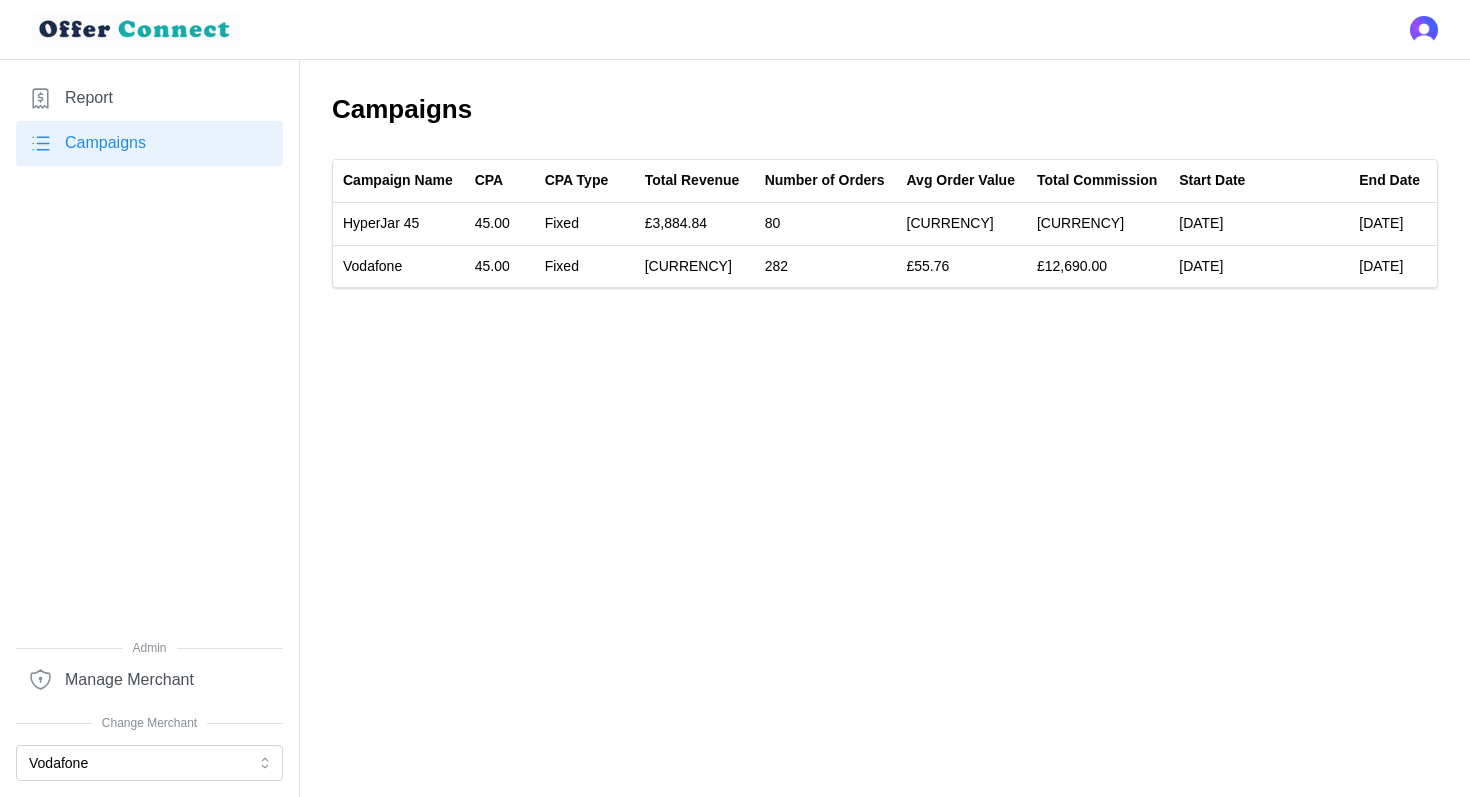 click on "Report" at bounding box center (149, 98) 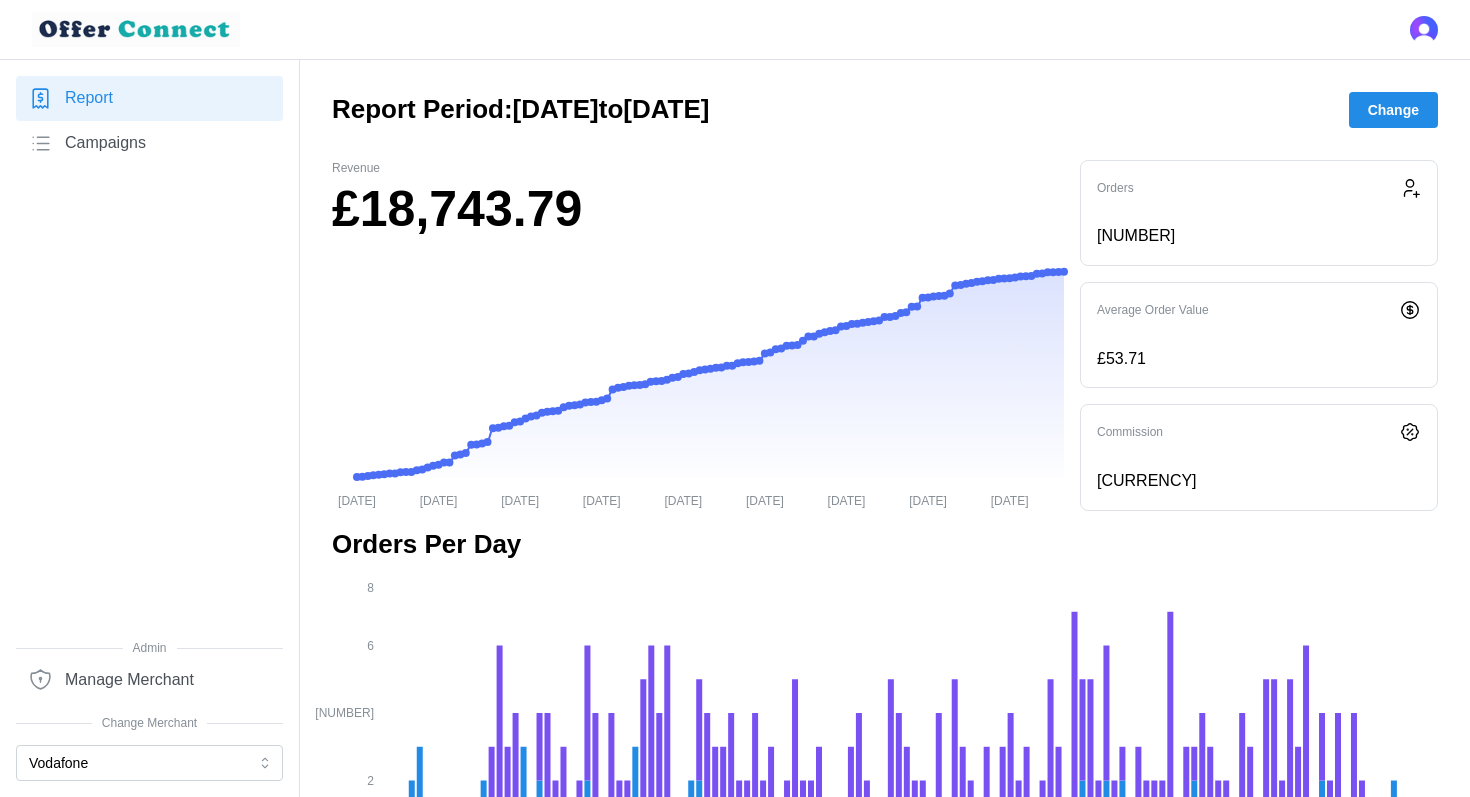 click on "Campaigns" at bounding box center [149, 143] 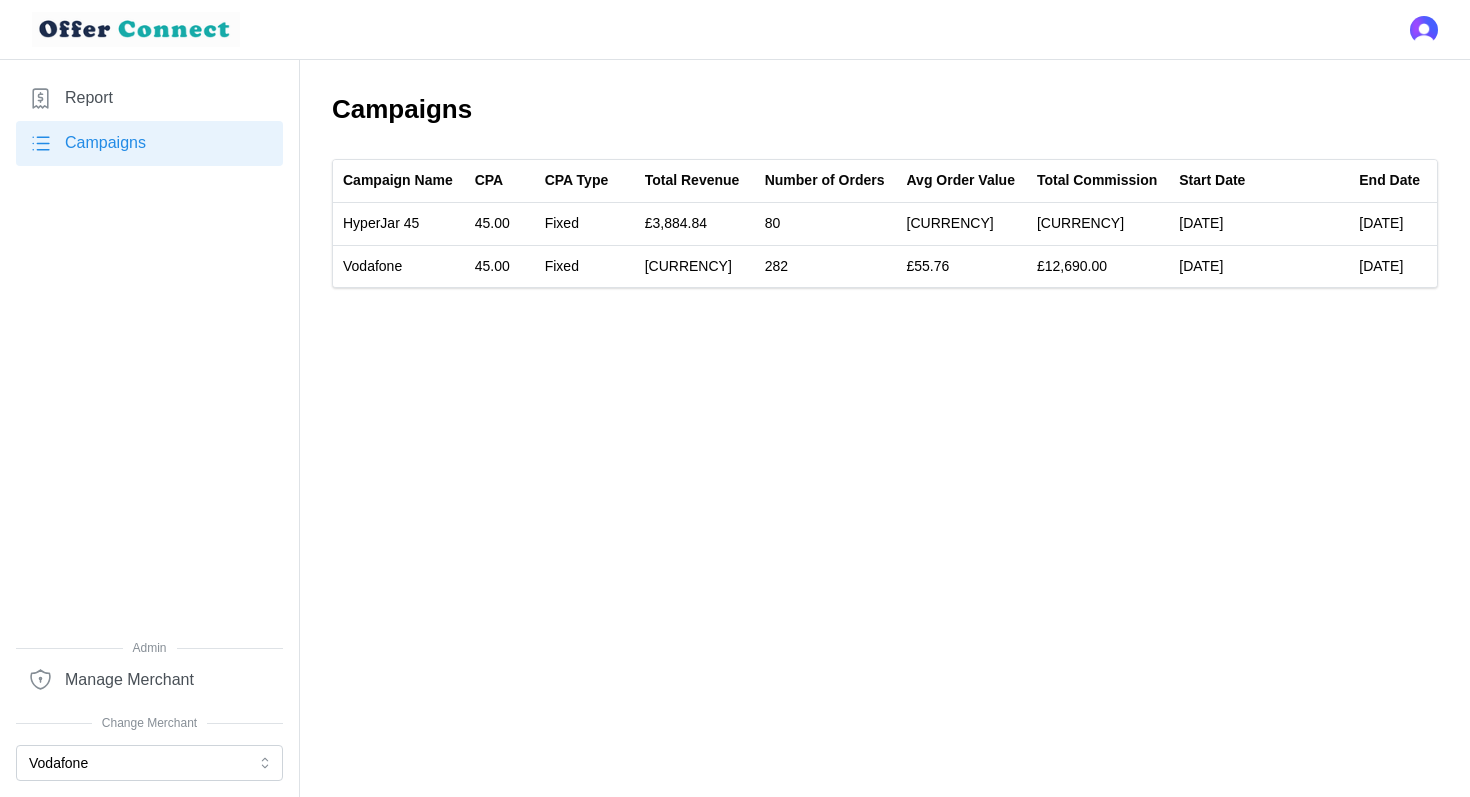 click on "Report" at bounding box center (149, 98) 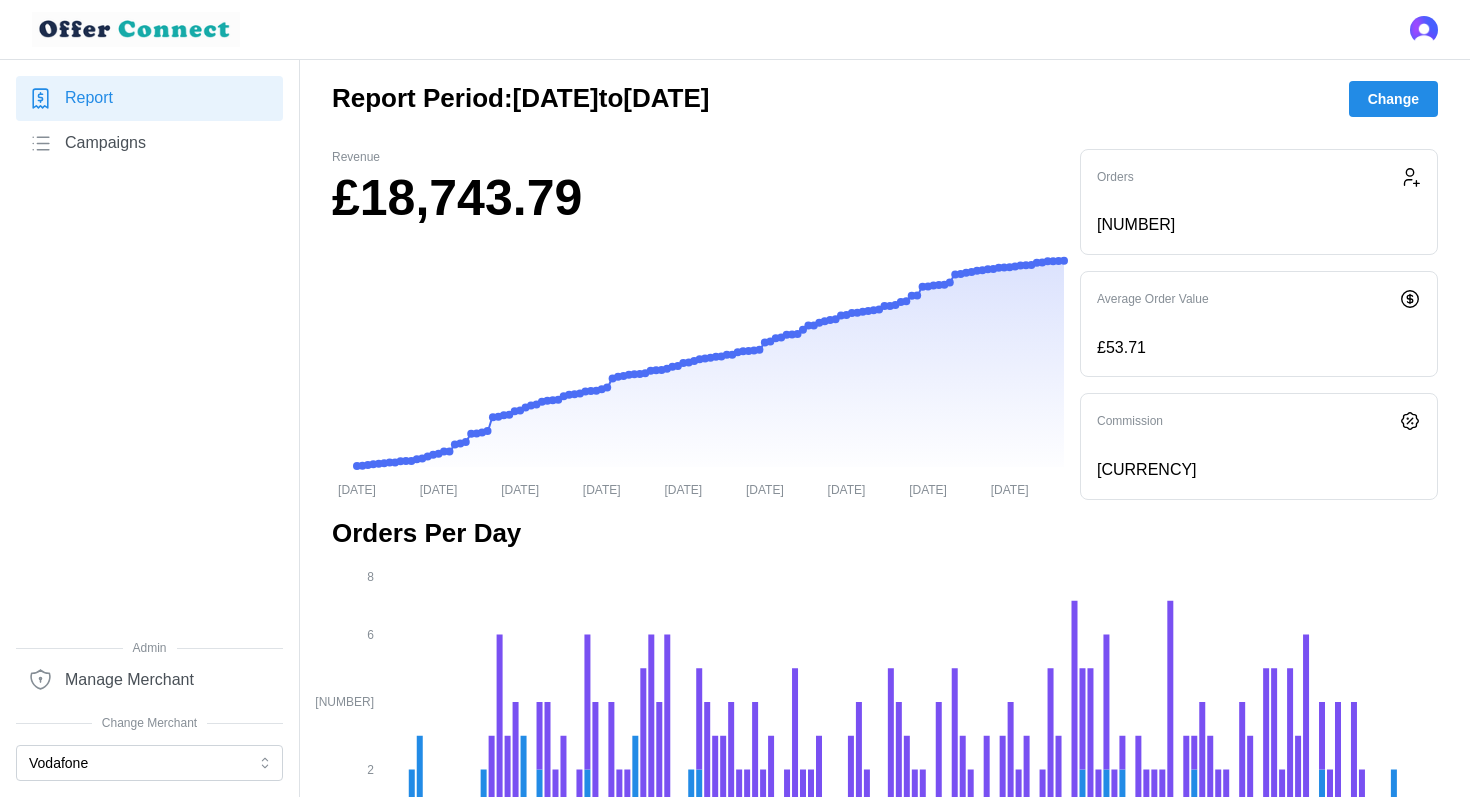 scroll, scrollTop: 0, scrollLeft: 0, axis: both 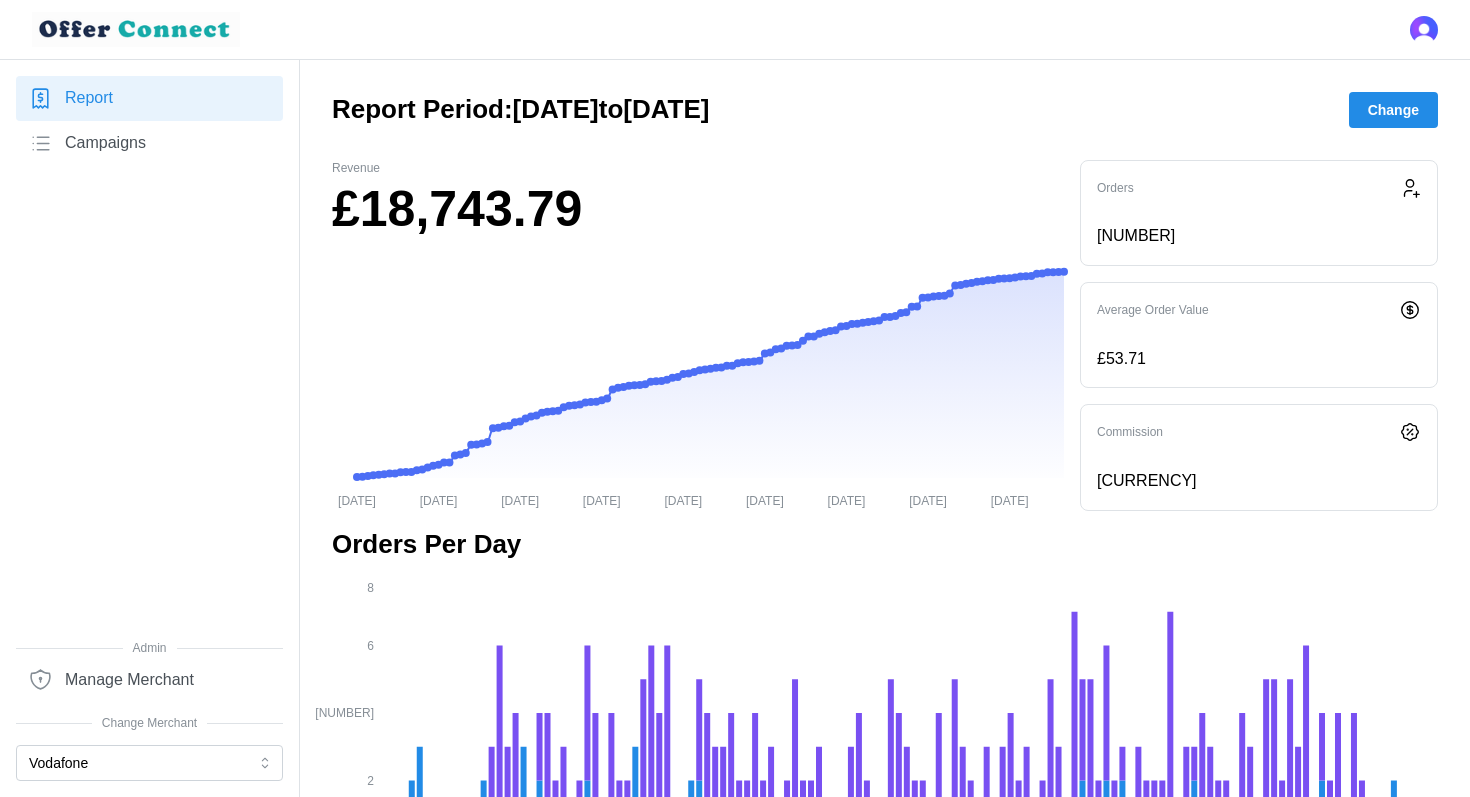 click on "£18,743.79" at bounding box center (698, 209) 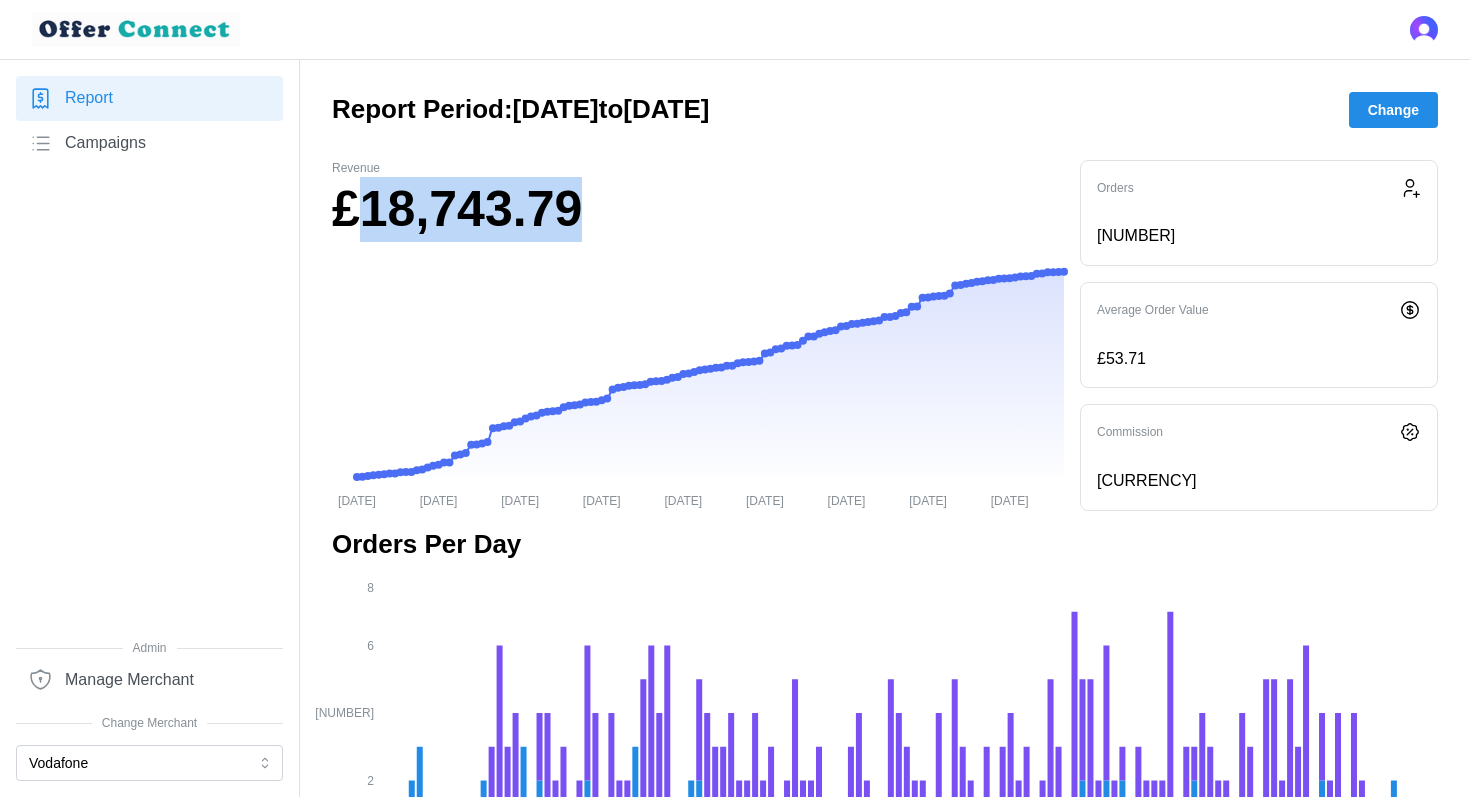 click on "£18,743.79" at bounding box center (698, 209) 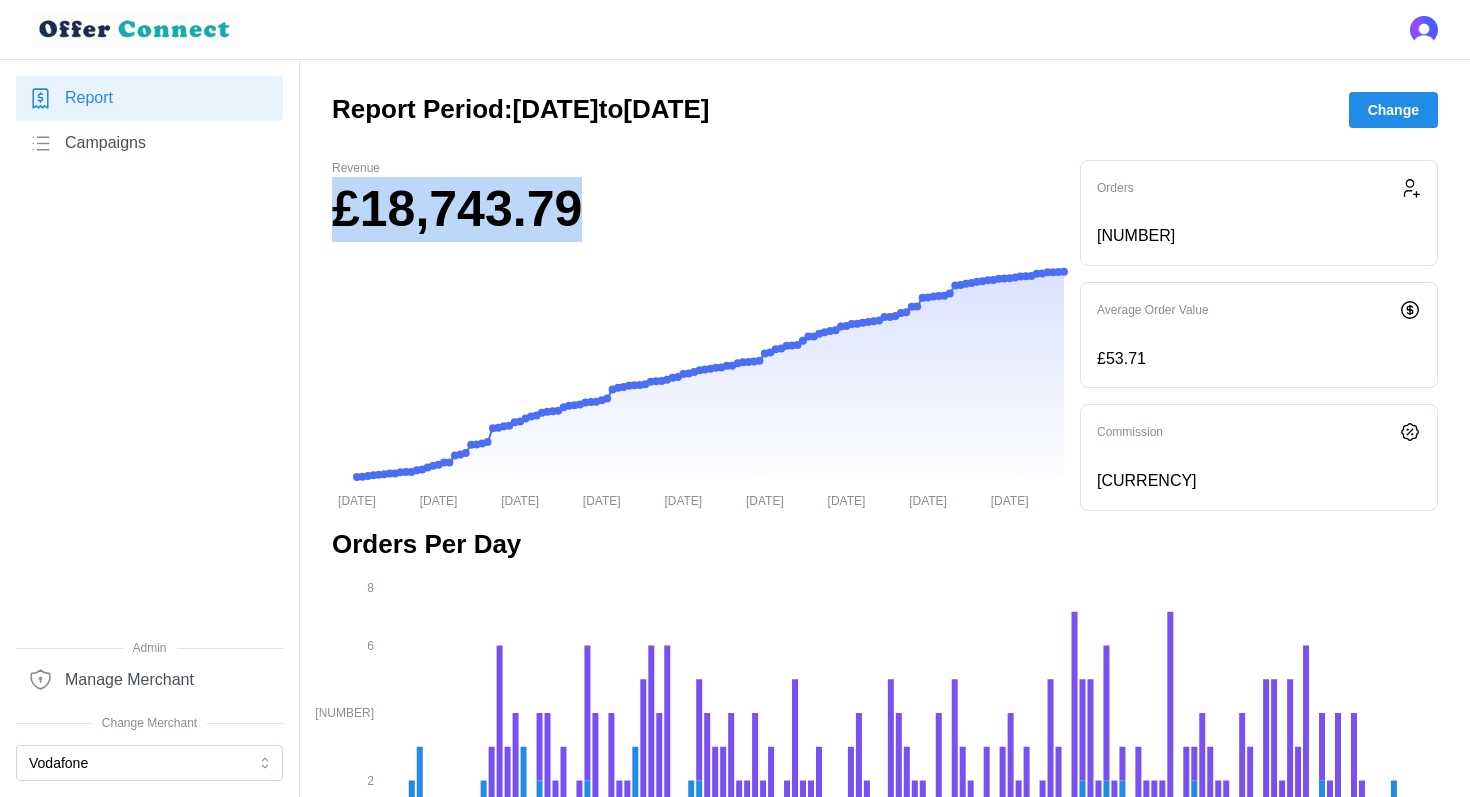click on "£18,743.79" at bounding box center (698, 209) 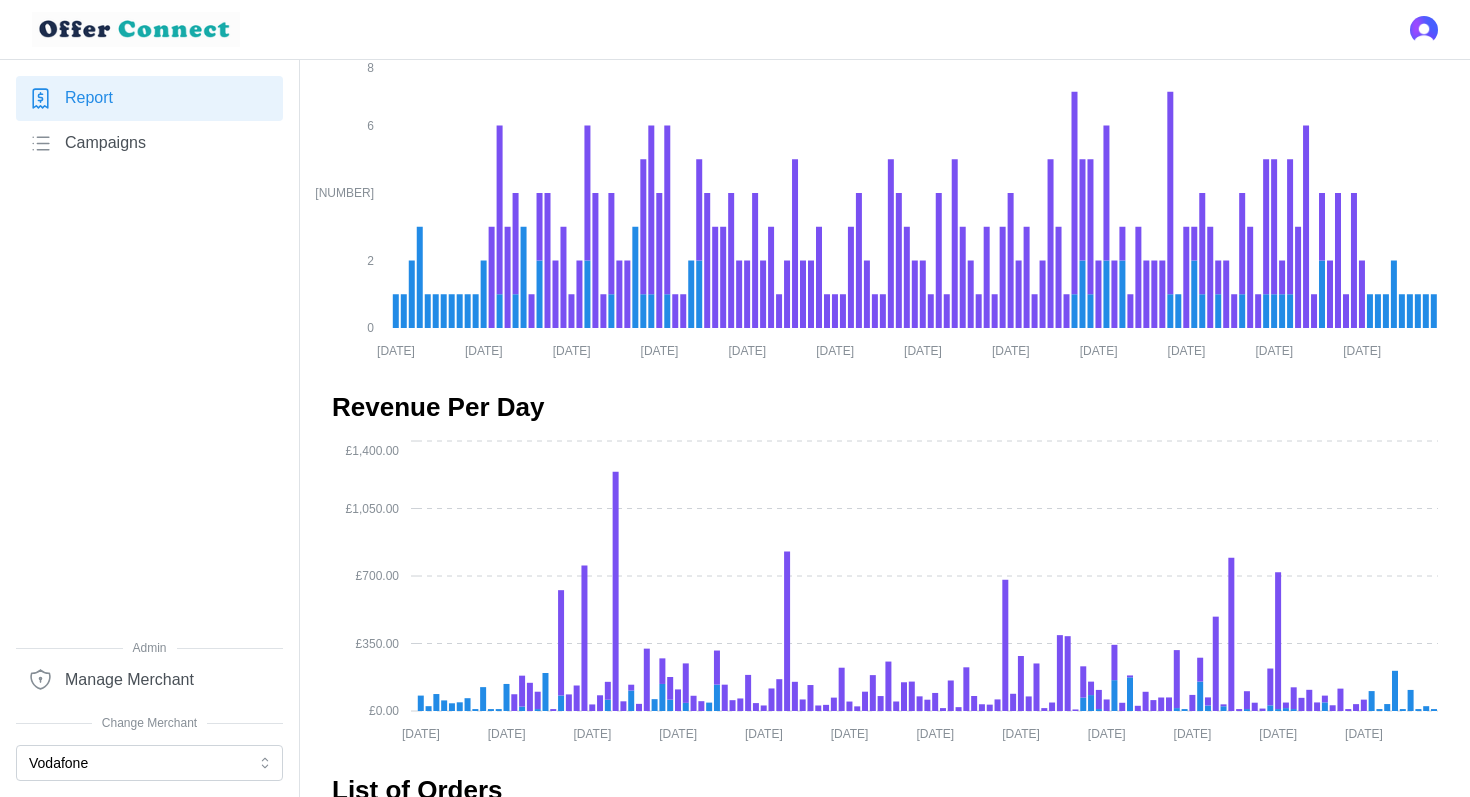 scroll, scrollTop: 396, scrollLeft: 0, axis: vertical 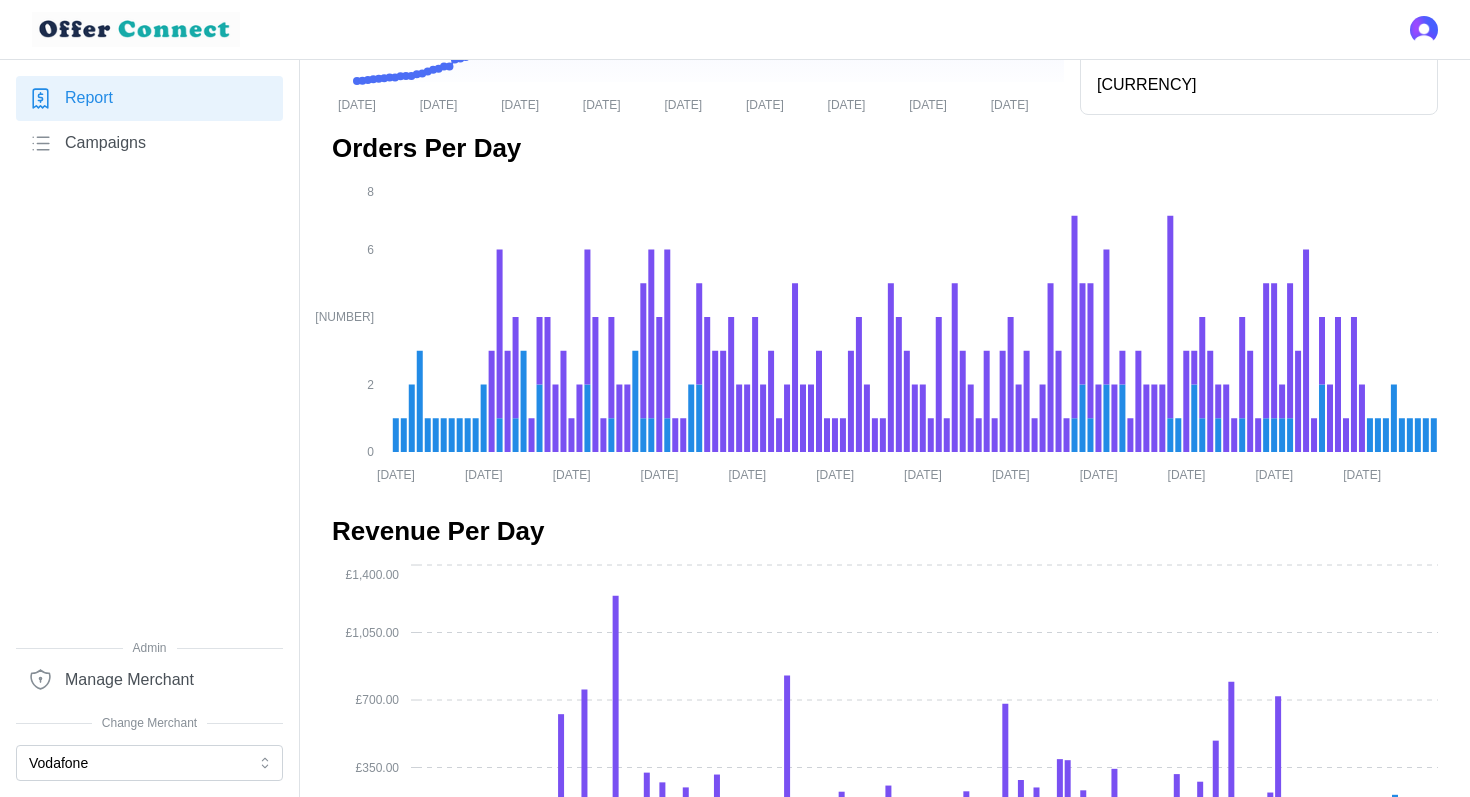 click on "Campaigns" at bounding box center [105, 143] 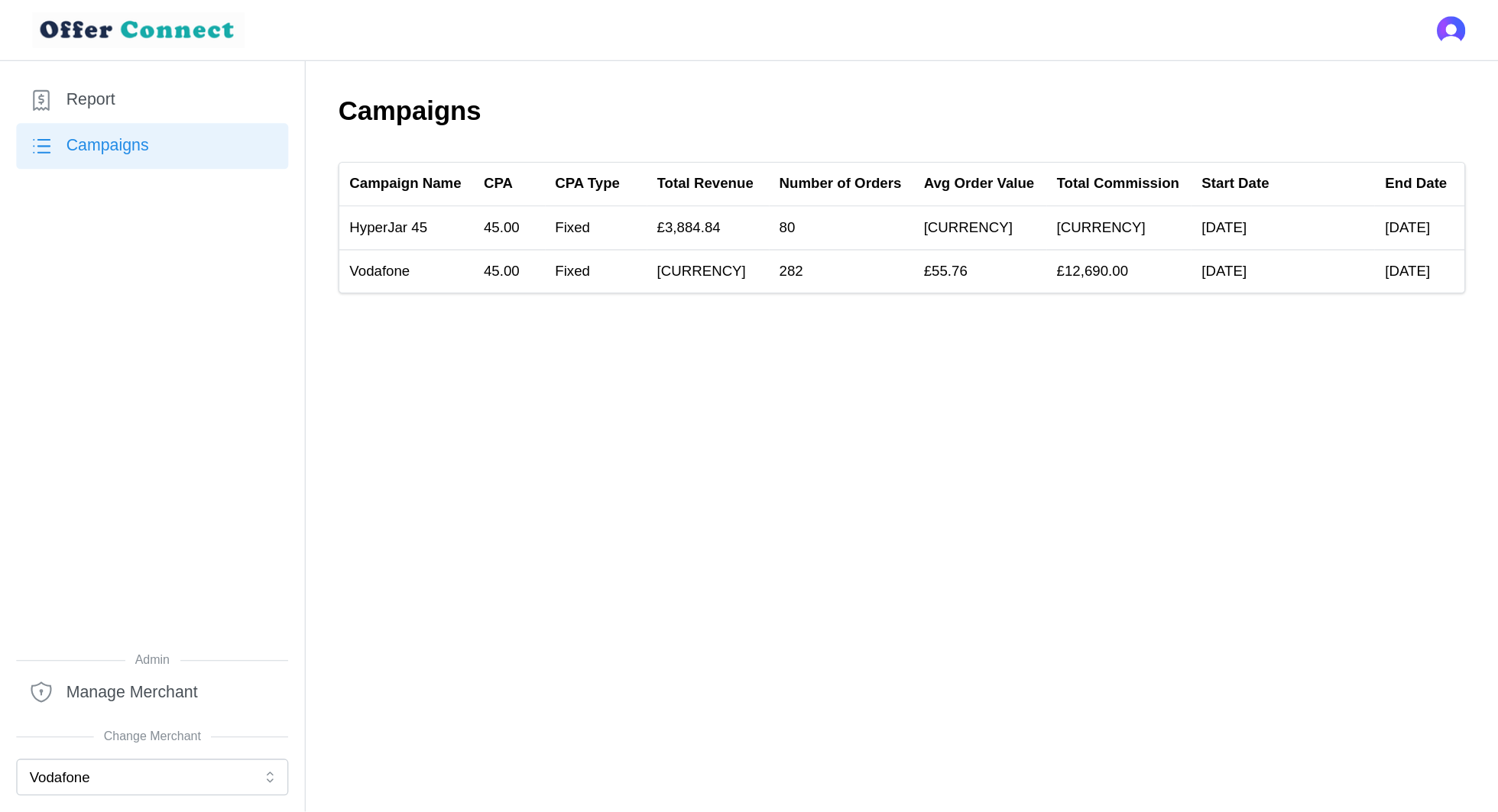 scroll, scrollTop: 0, scrollLeft: 0, axis: both 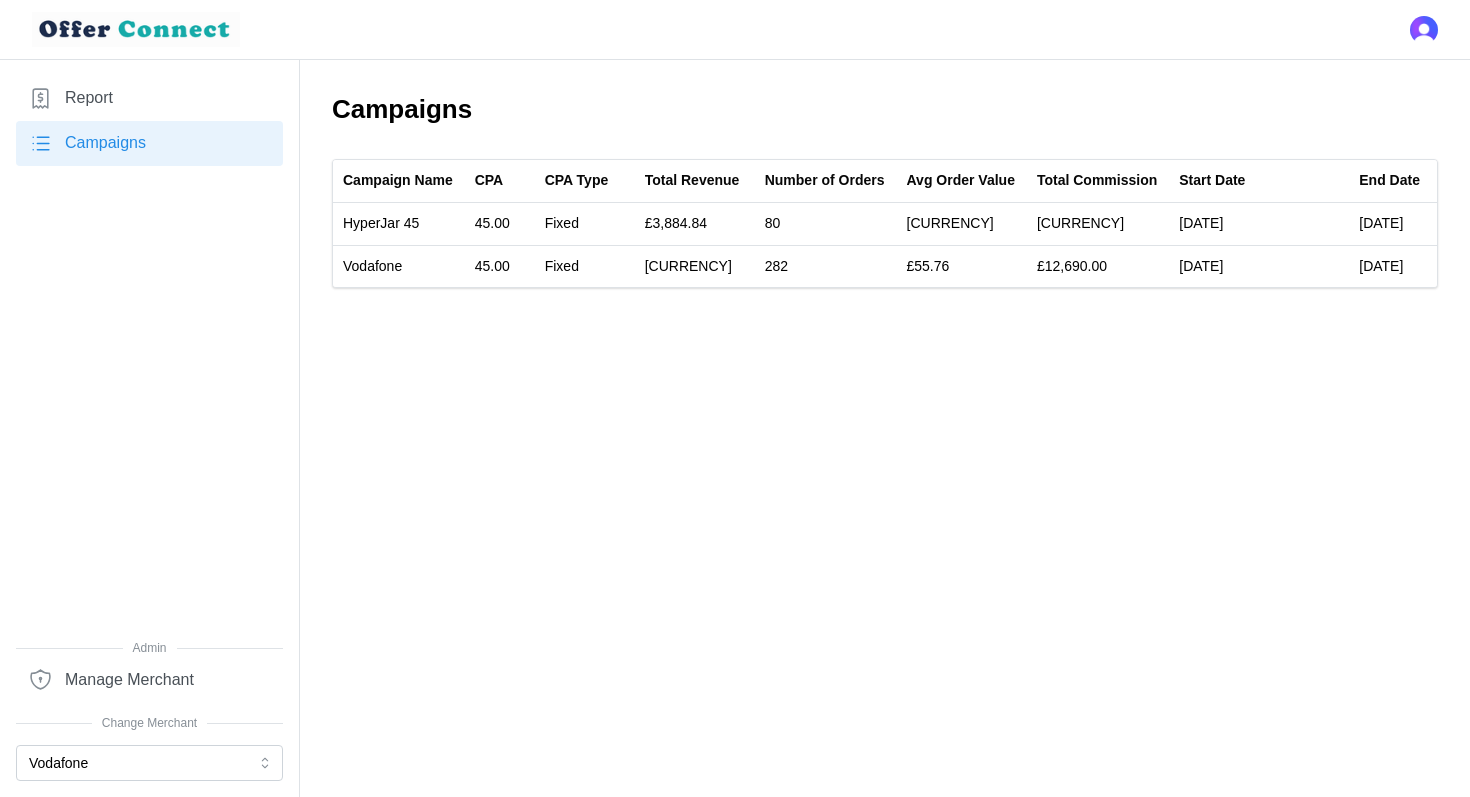 click on "Campaigns" at bounding box center (149, 143) 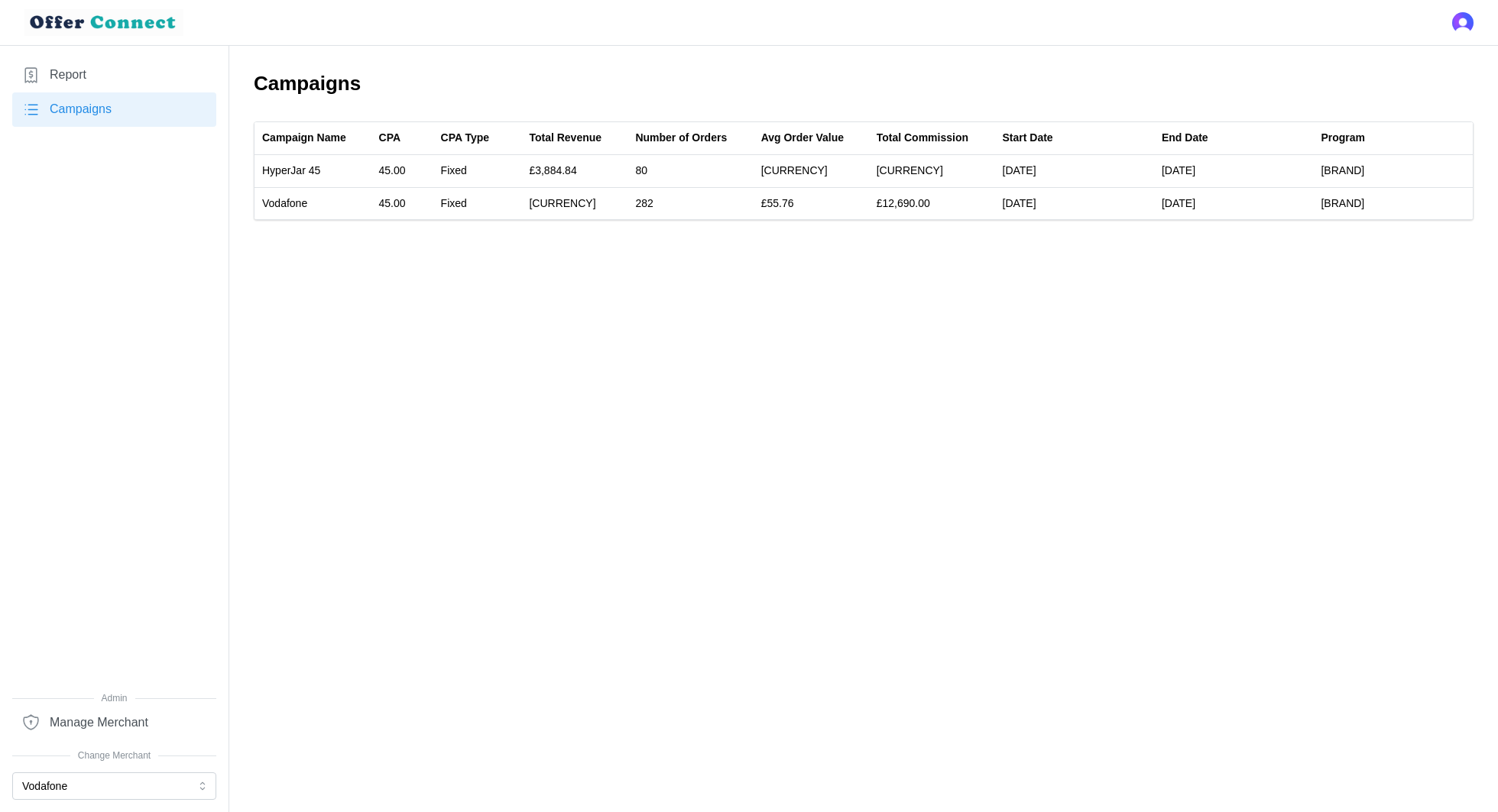 click on "HyperJar [NUMBER] [NUMBER] [CURRENCY] [NUMBER] [NUMBER] [NUMBER] [DATE] [DATE] HyperJar Vodafone [NUMBER] [NUMBER] [CURRENCY] [NUMBER] [NUMBER] [NUMBER] [DATE] [DATE] HSBC" at bounding box center (749, 406) 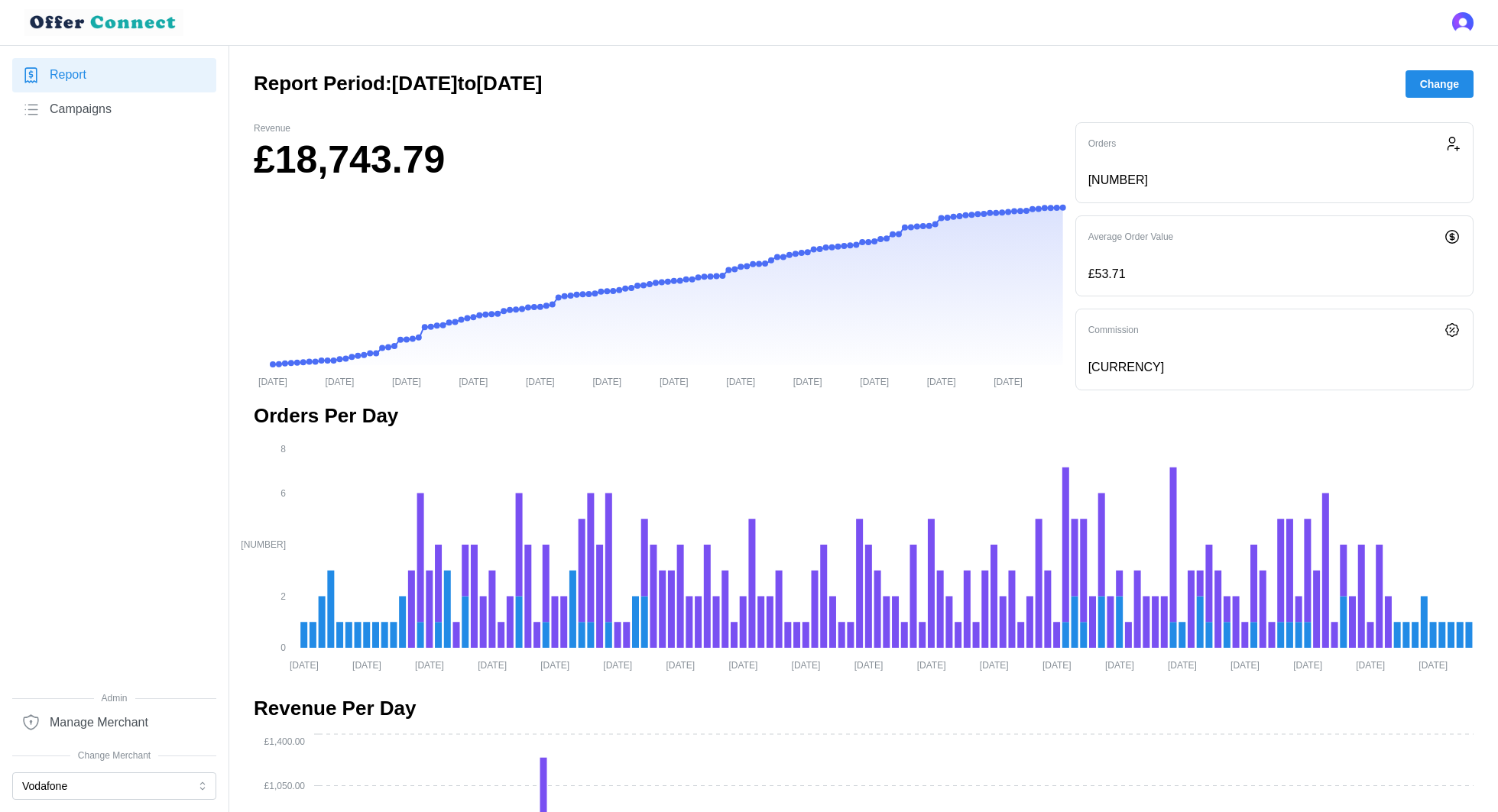 click on "Campaigns" at bounding box center (114, 109) 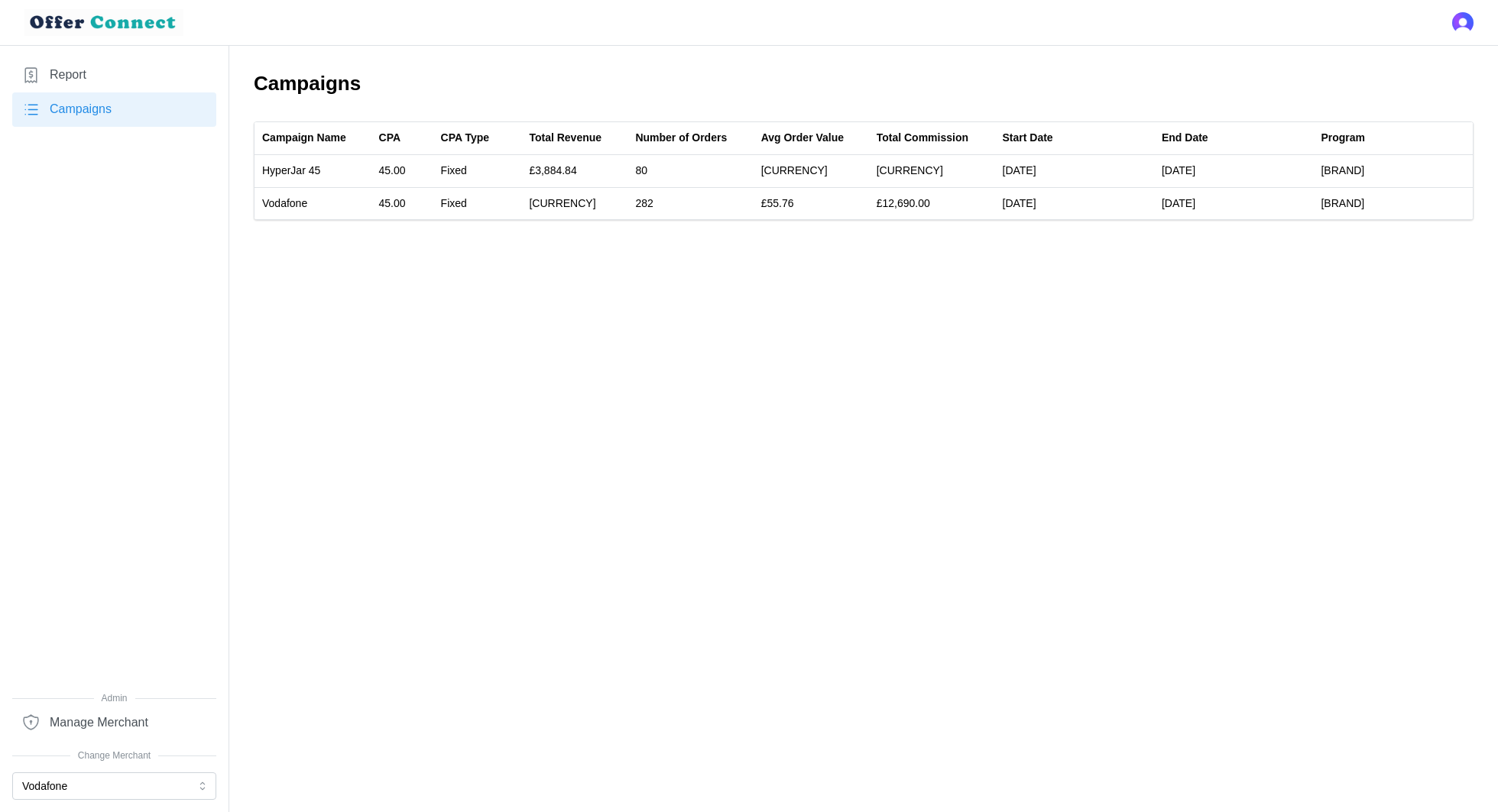 click on "Report Campaigns" at bounding box center (114, 374) 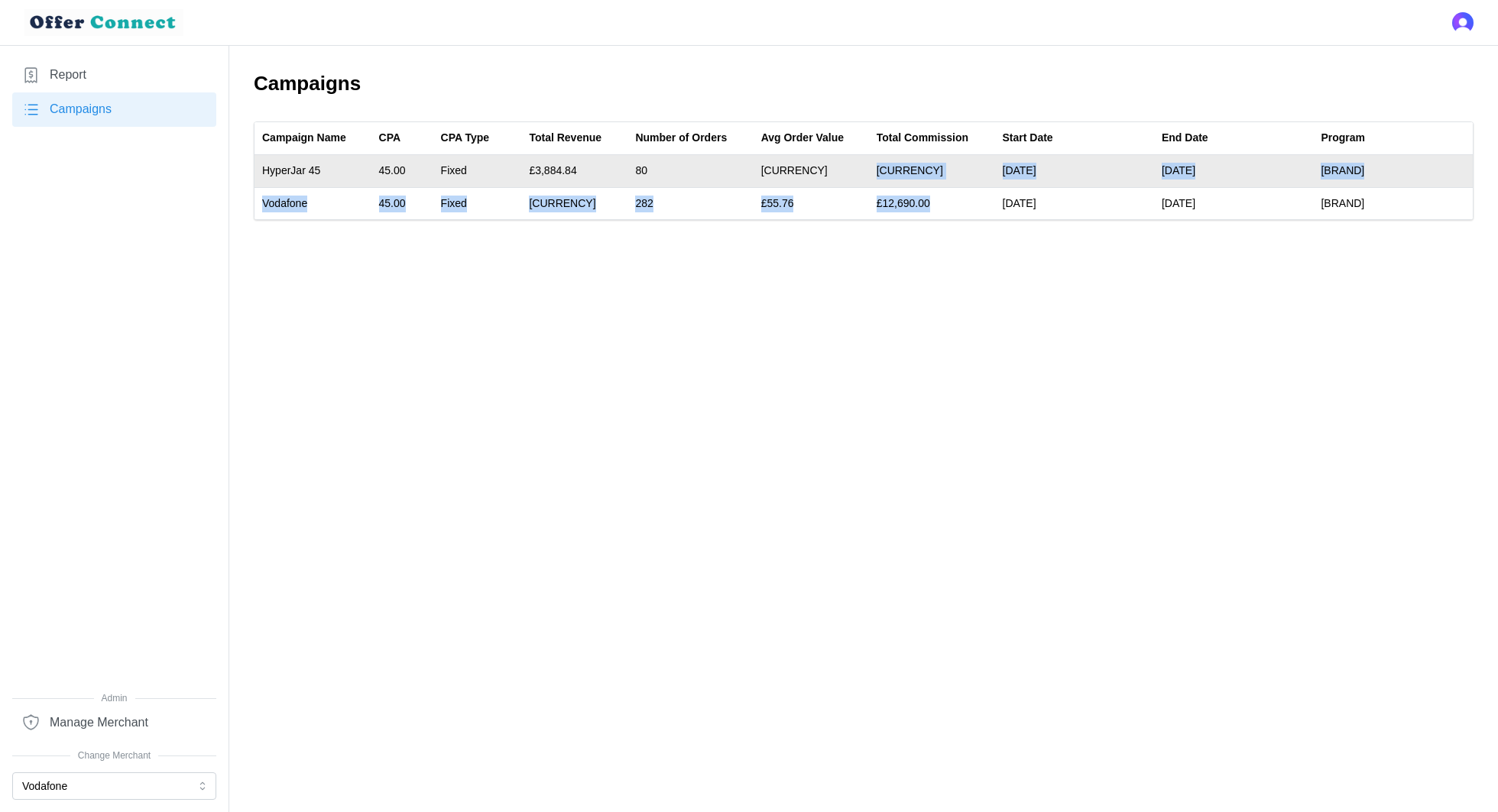 drag, startPoint x: 948, startPoint y: 205, endPoint x: 874, endPoint y: 167, distance: 83.18654 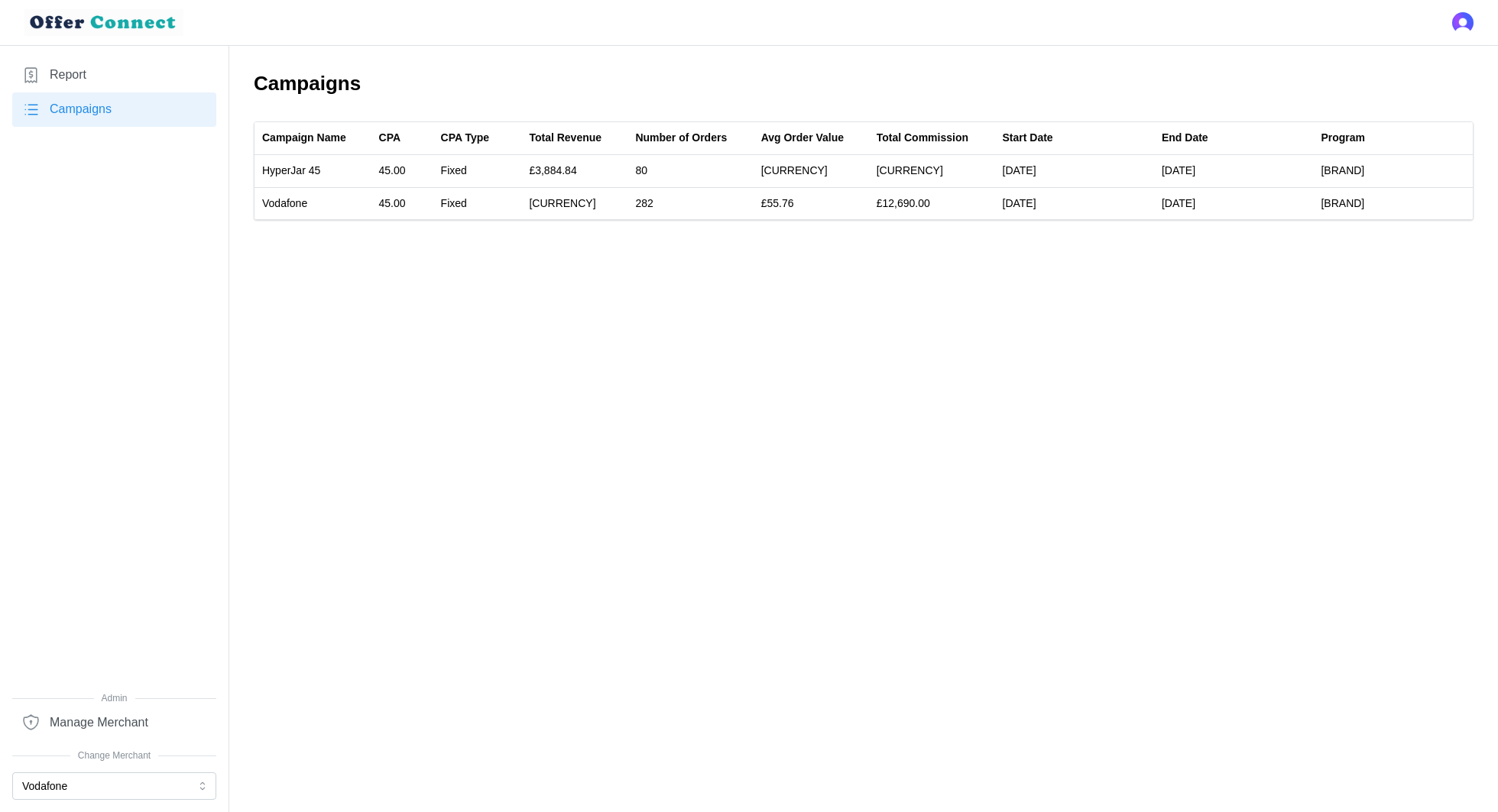 click on "HyperJar [NUMBER] [NUMBER] [CURRENCY] [NUMBER] [NUMBER] [NUMBER] [DATE] [DATE] HyperJar Vodafone [NUMBER] [NUMBER] [CURRENCY] [NUMBER] [NUMBER] [NUMBER] [DATE] [DATE] HSBC" at bounding box center (749, 406) 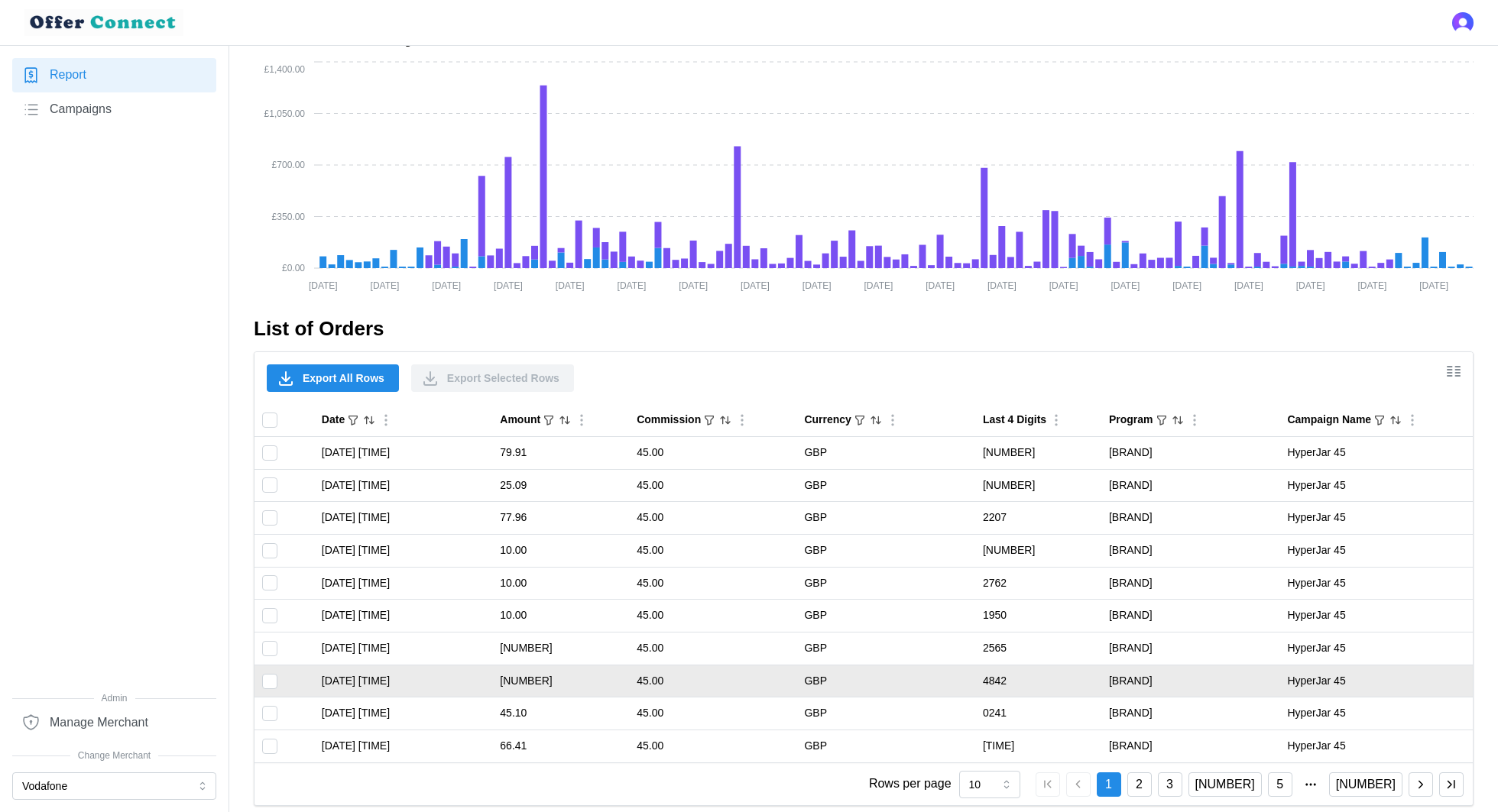 scroll, scrollTop: 685, scrollLeft: 0, axis: vertical 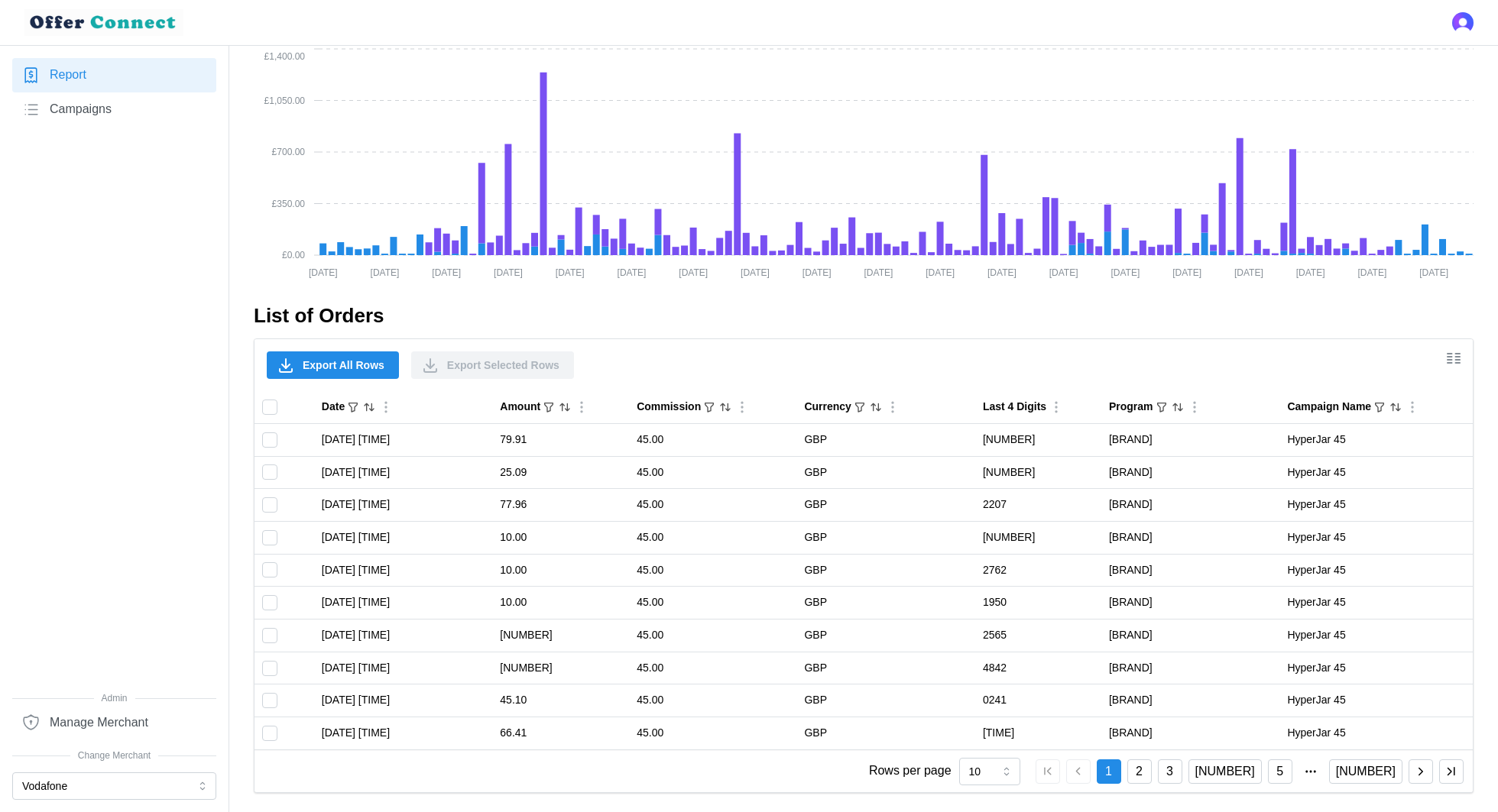 click on "Campaigns" at bounding box center (80, 109) 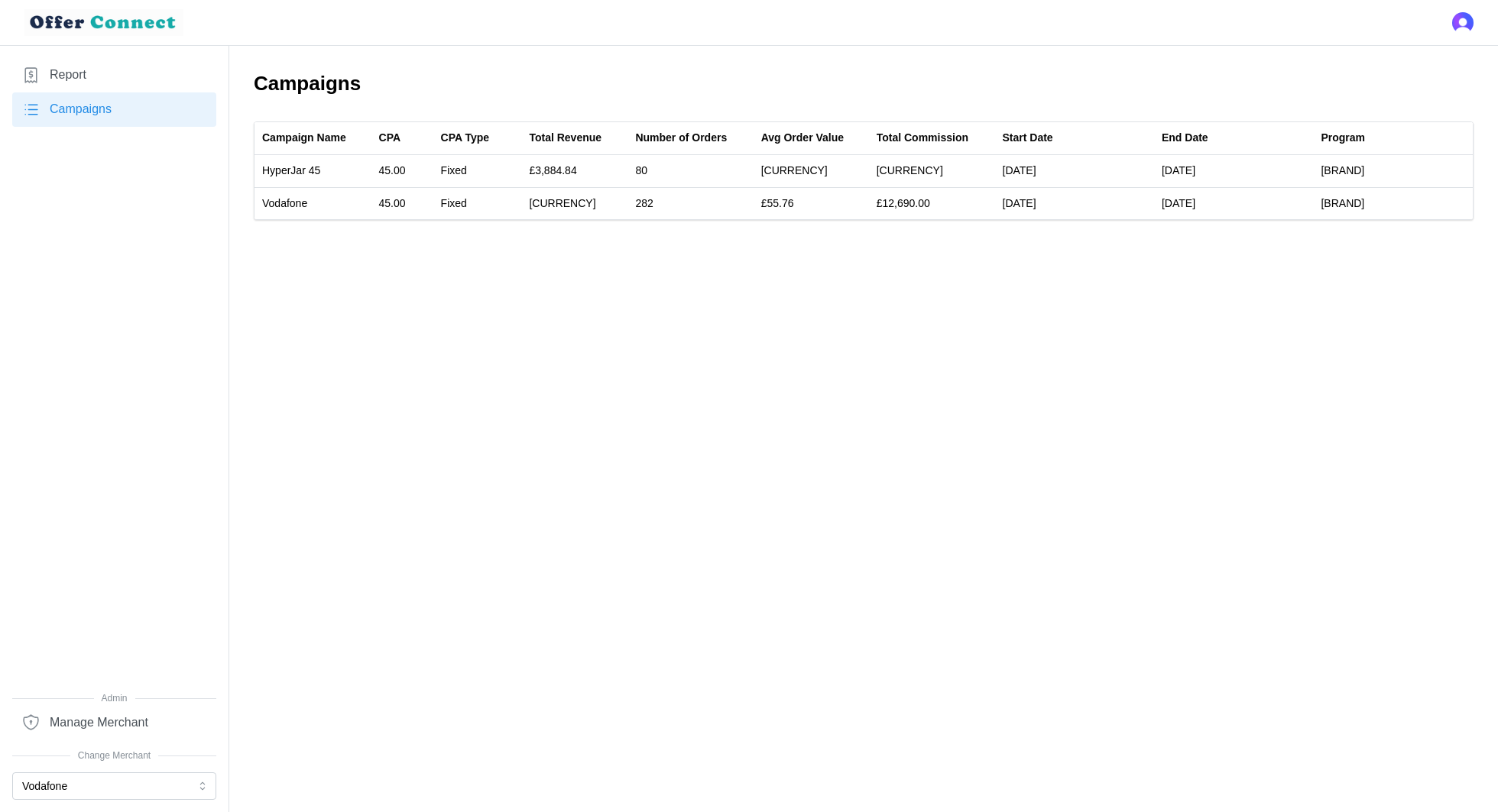 scroll, scrollTop: 0, scrollLeft: 0, axis: both 